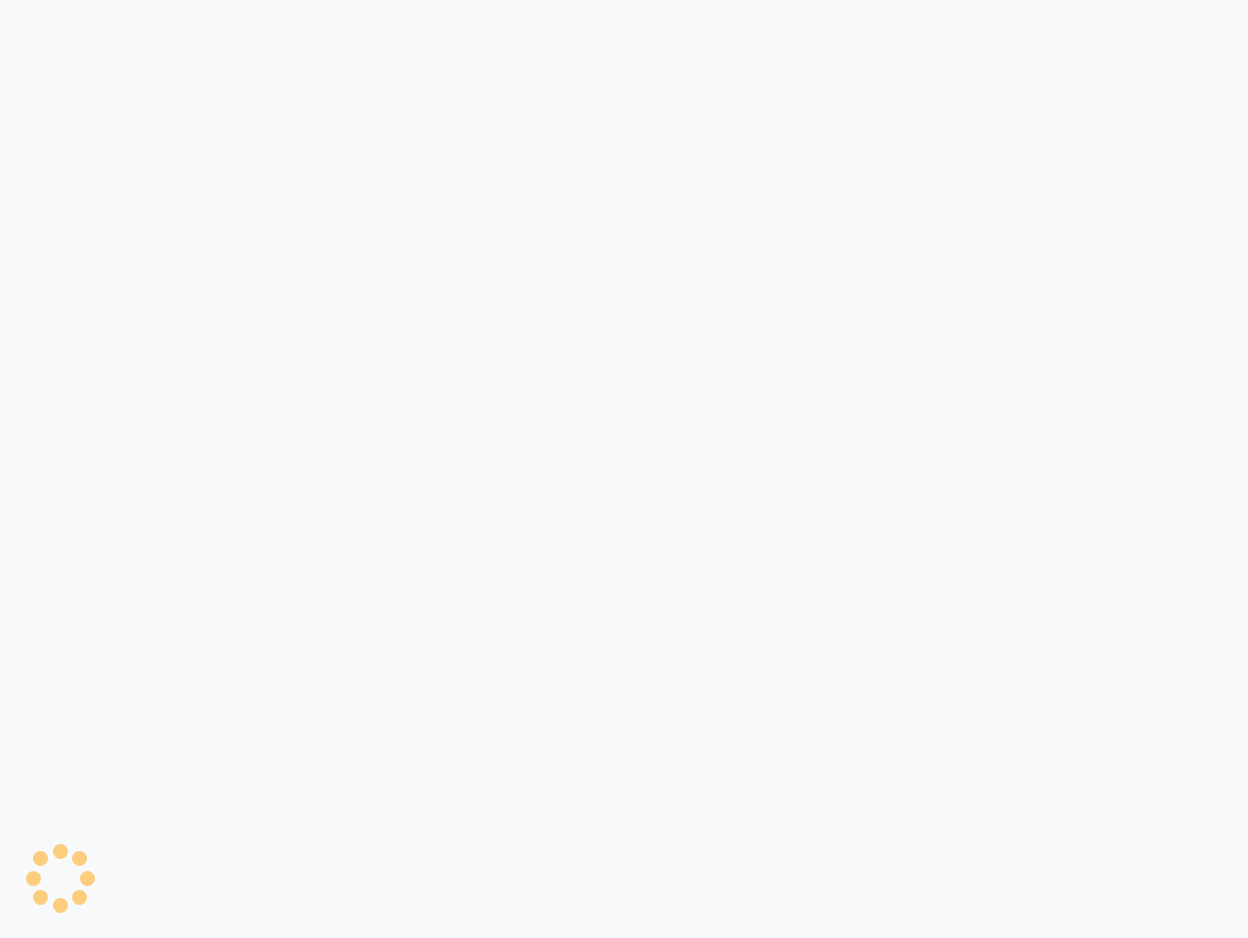 scroll, scrollTop: 0, scrollLeft: 0, axis: both 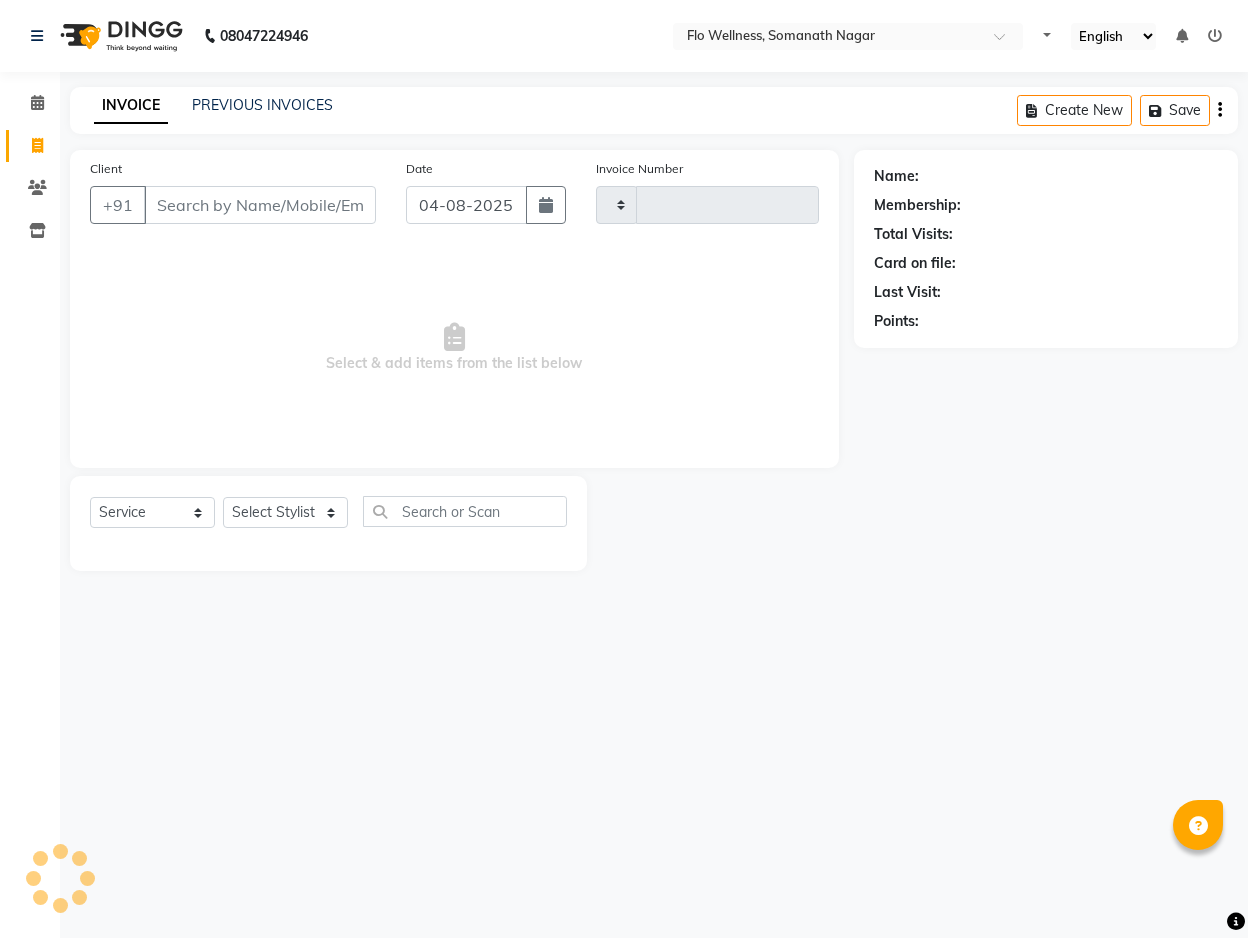 type on "1316" 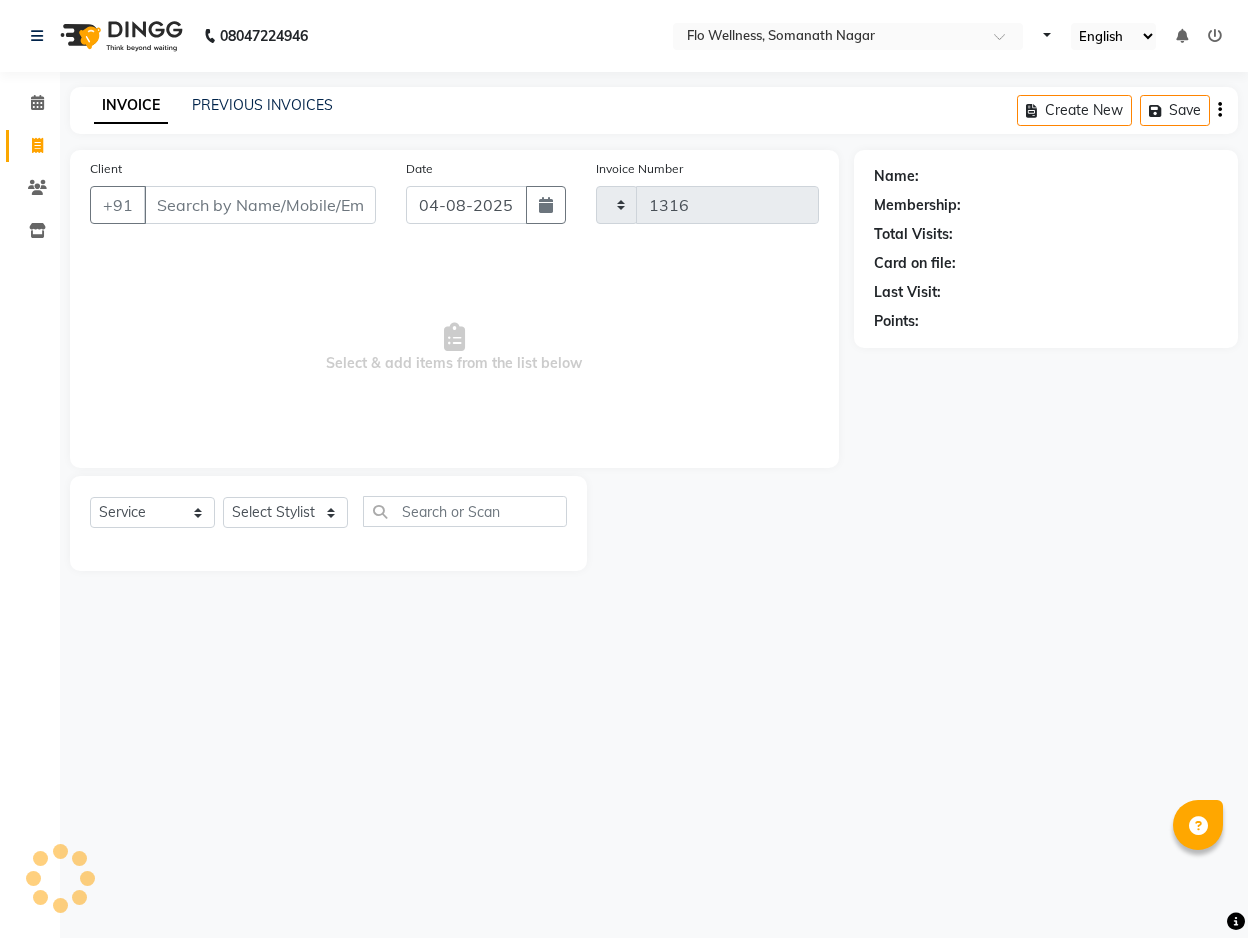 select on "4509" 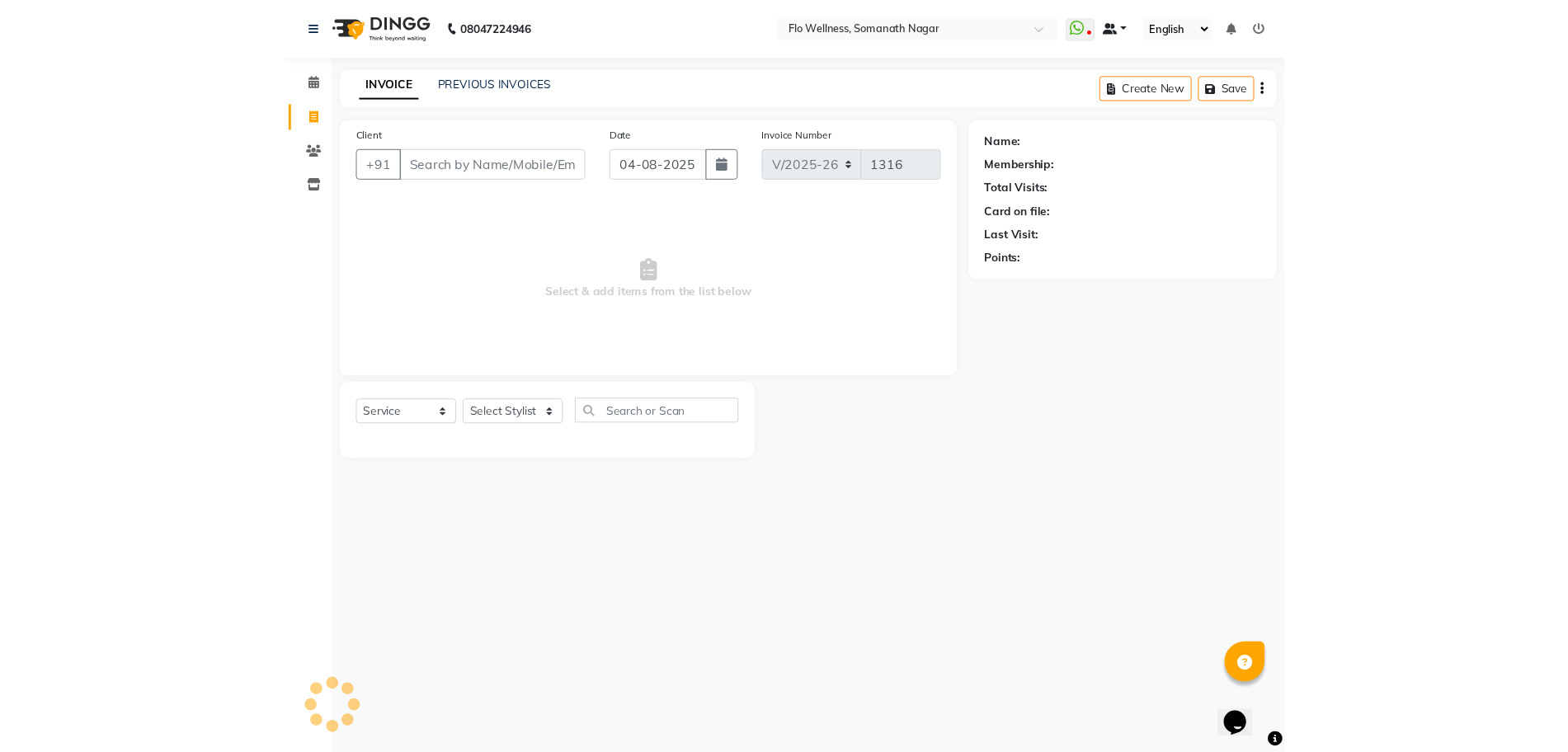 scroll, scrollTop: 0, scrollLeft: 0, axis: both 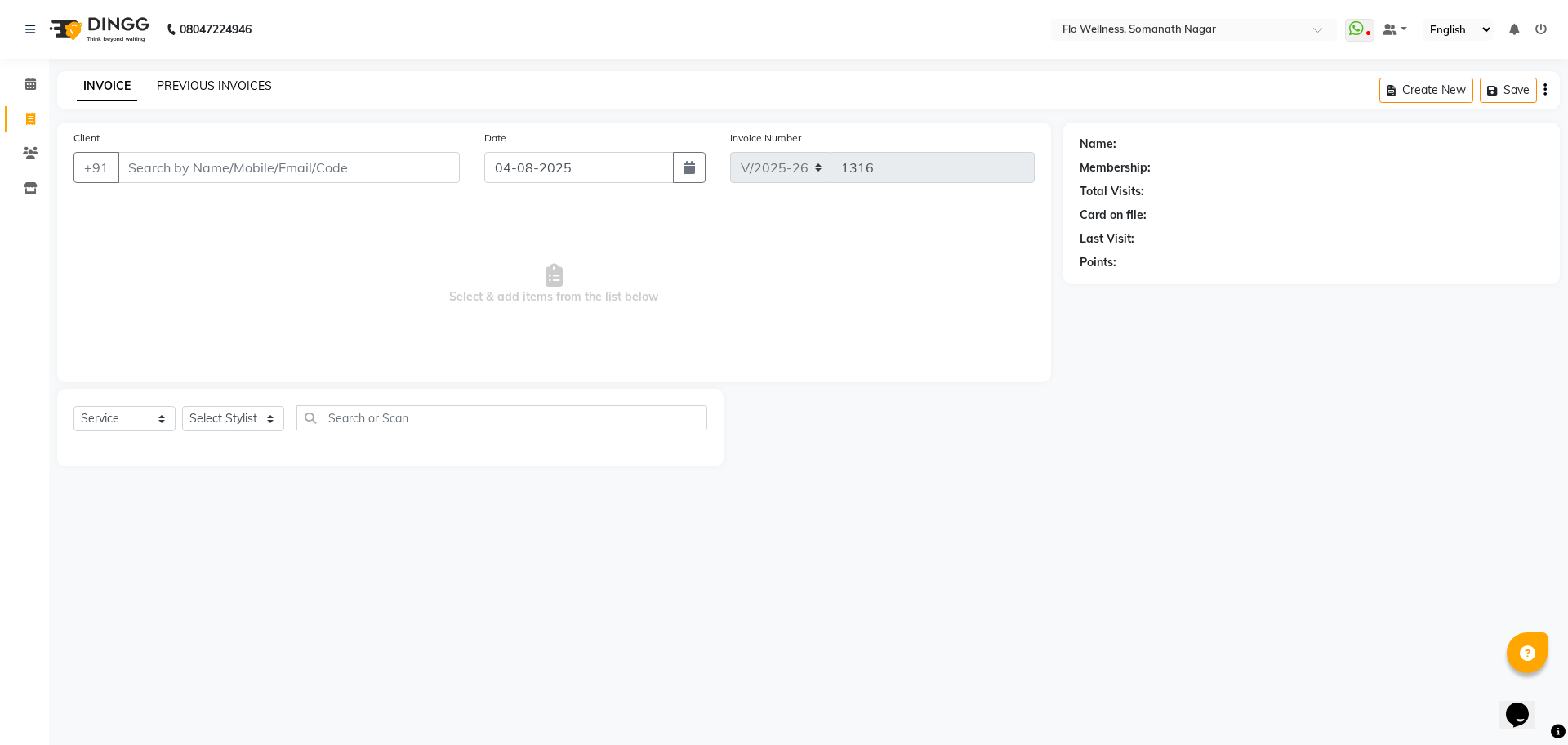 click on "PREVIOUS INVOICES" 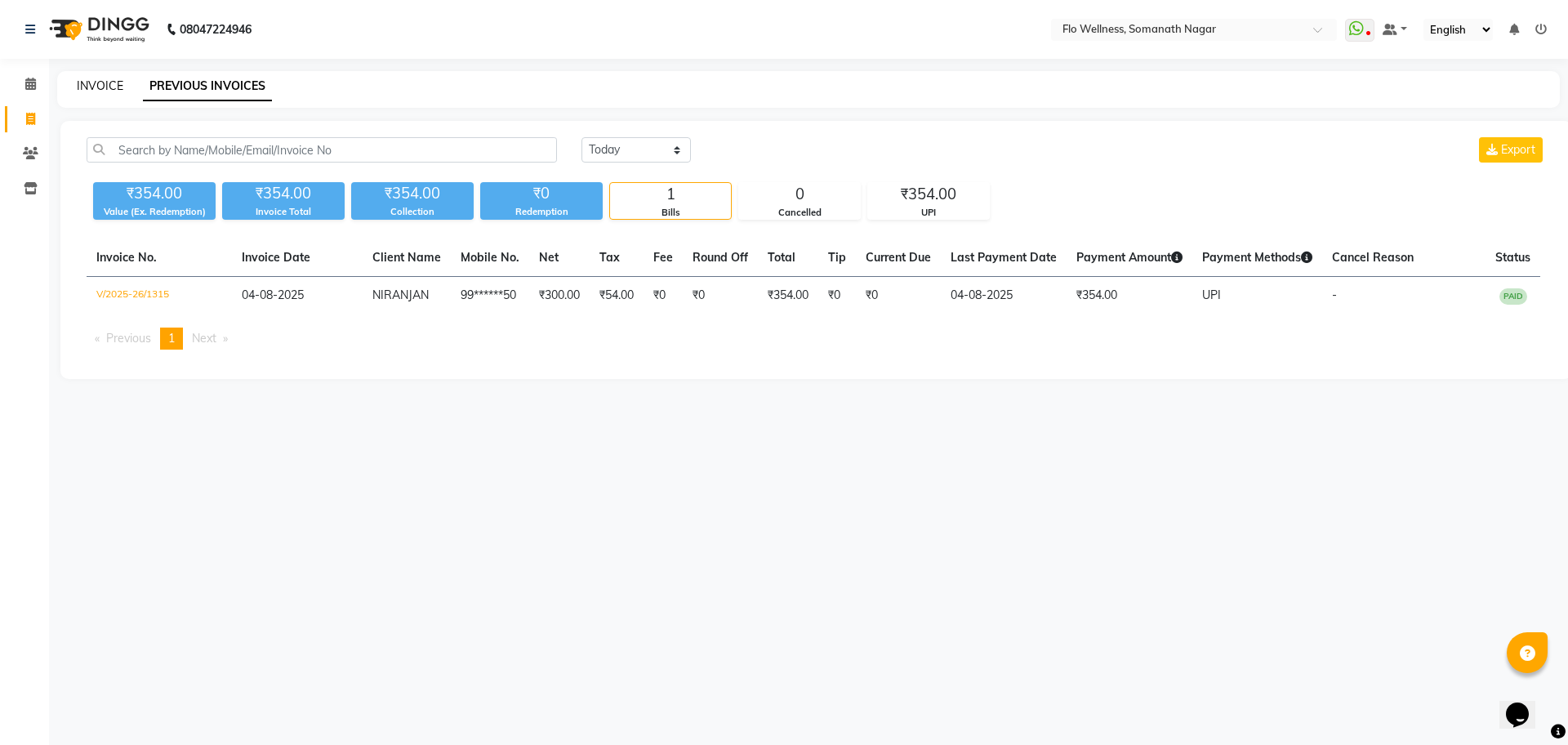 click on "INVOICE" 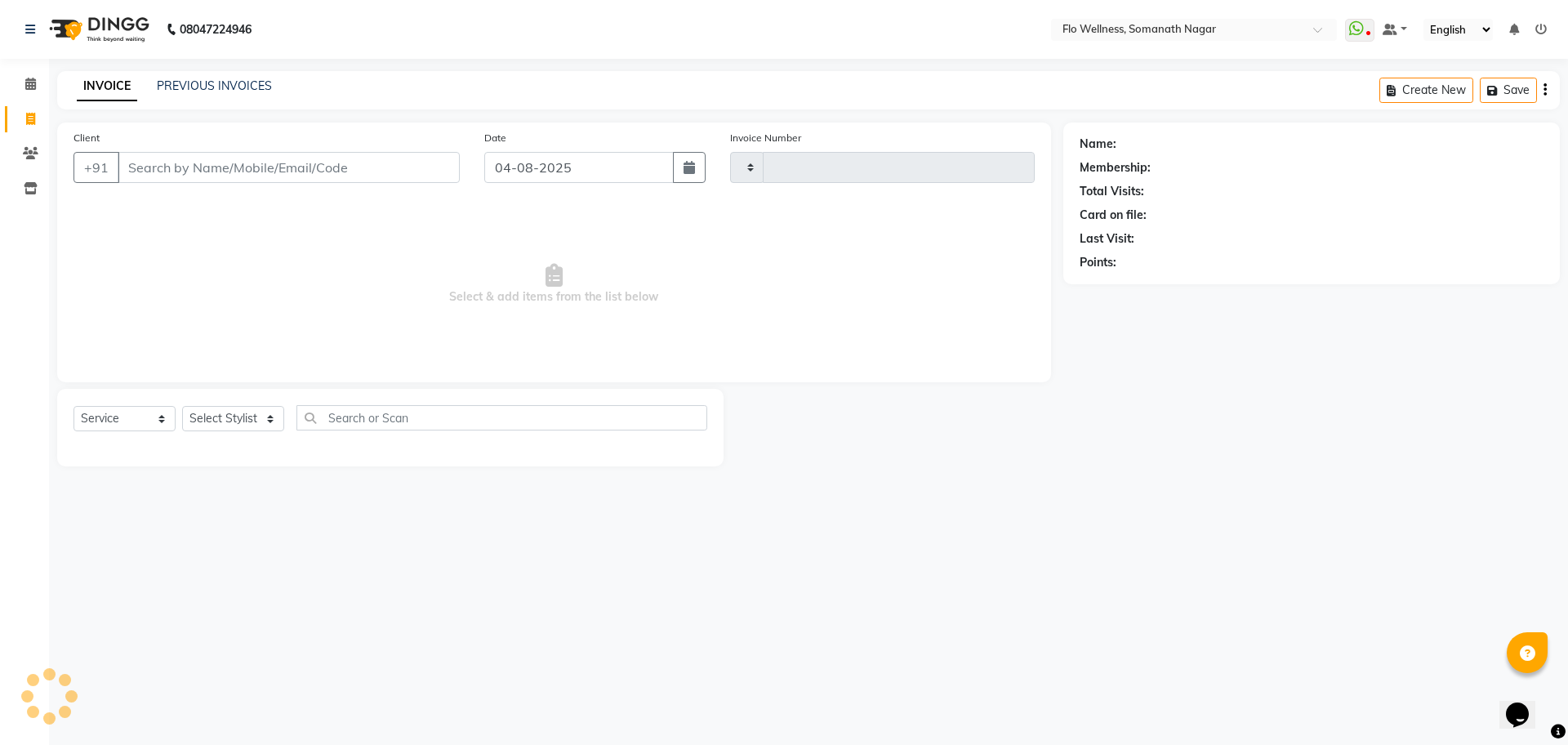 type on "1316" 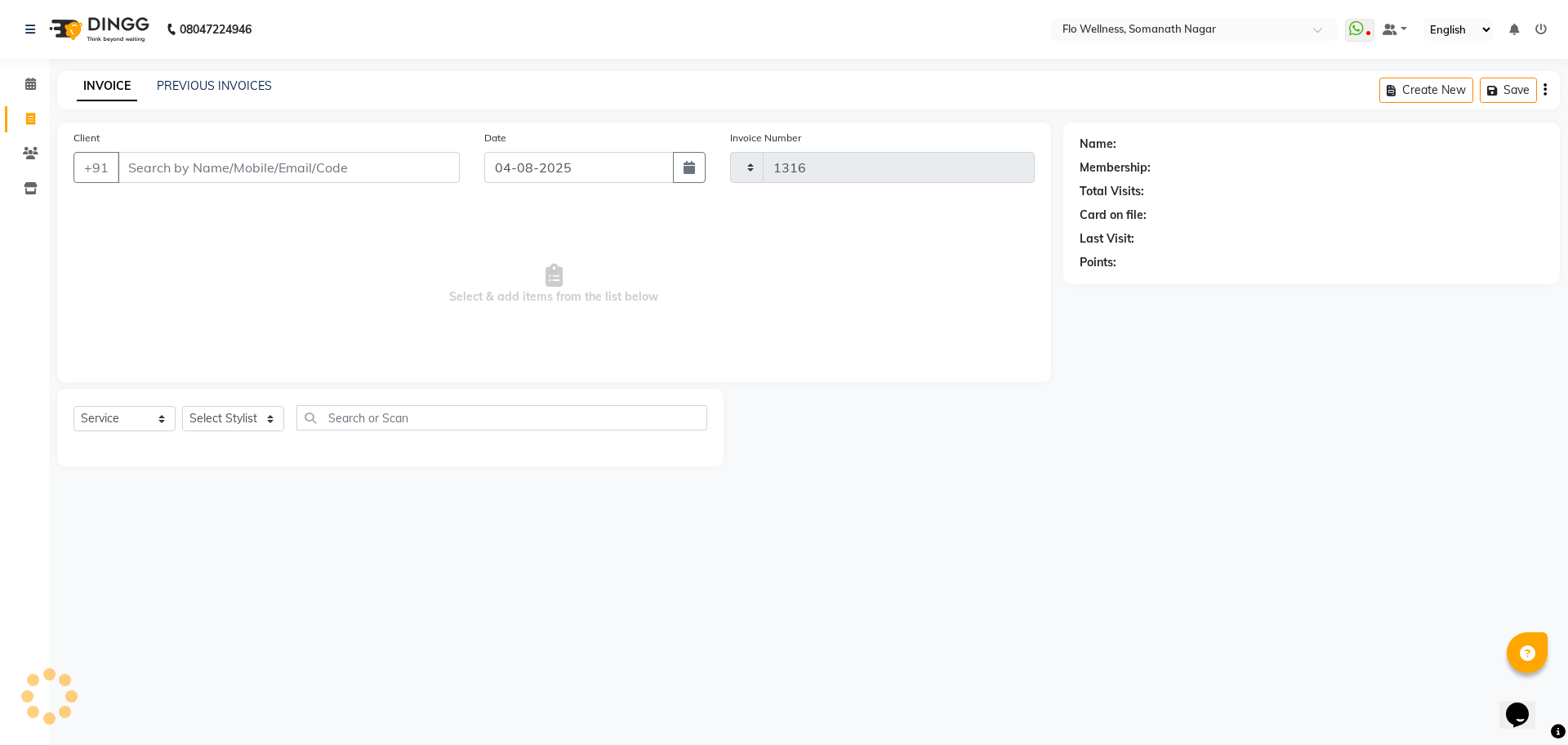 select on "4509" 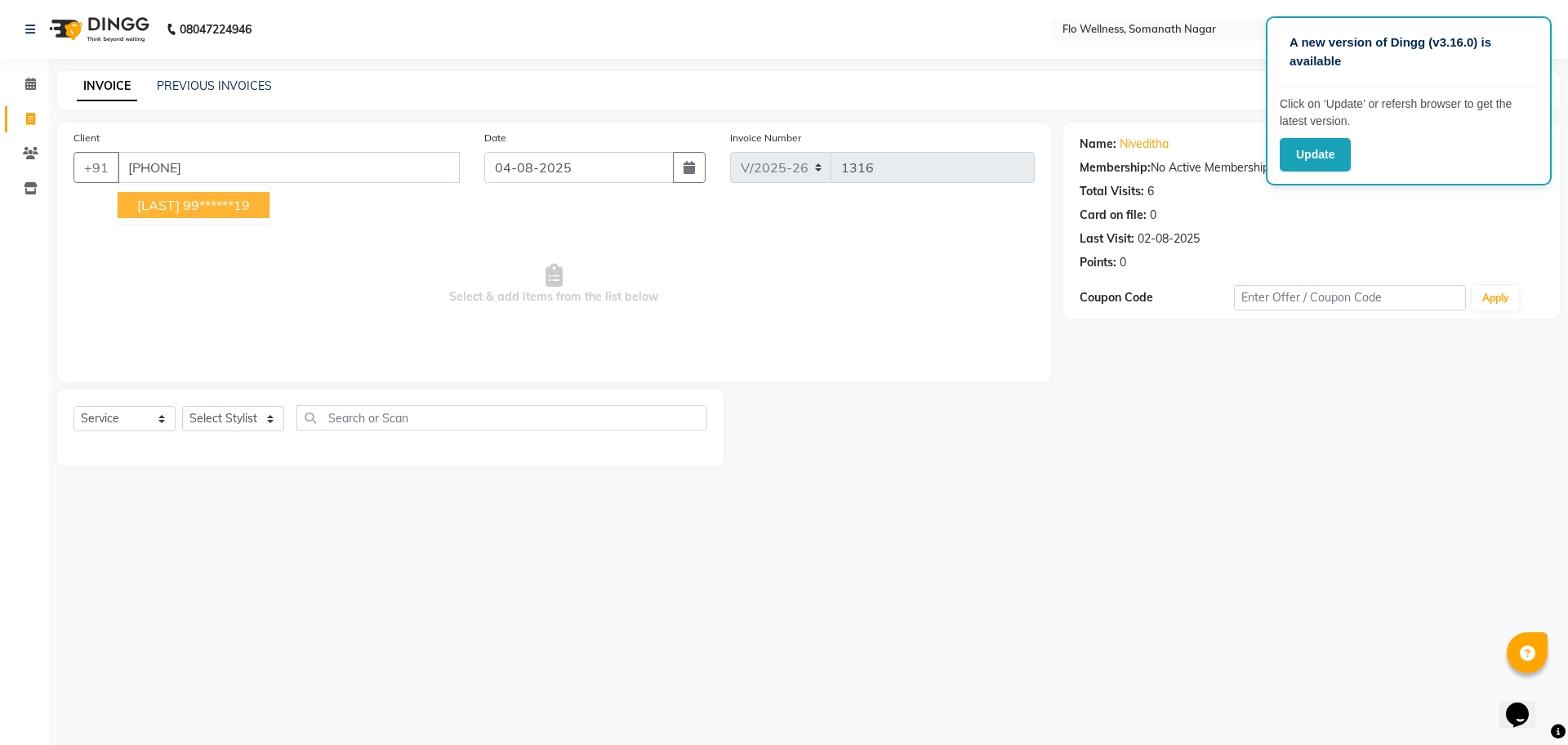 click on "[LAST]" at bounding box center [158, 205] 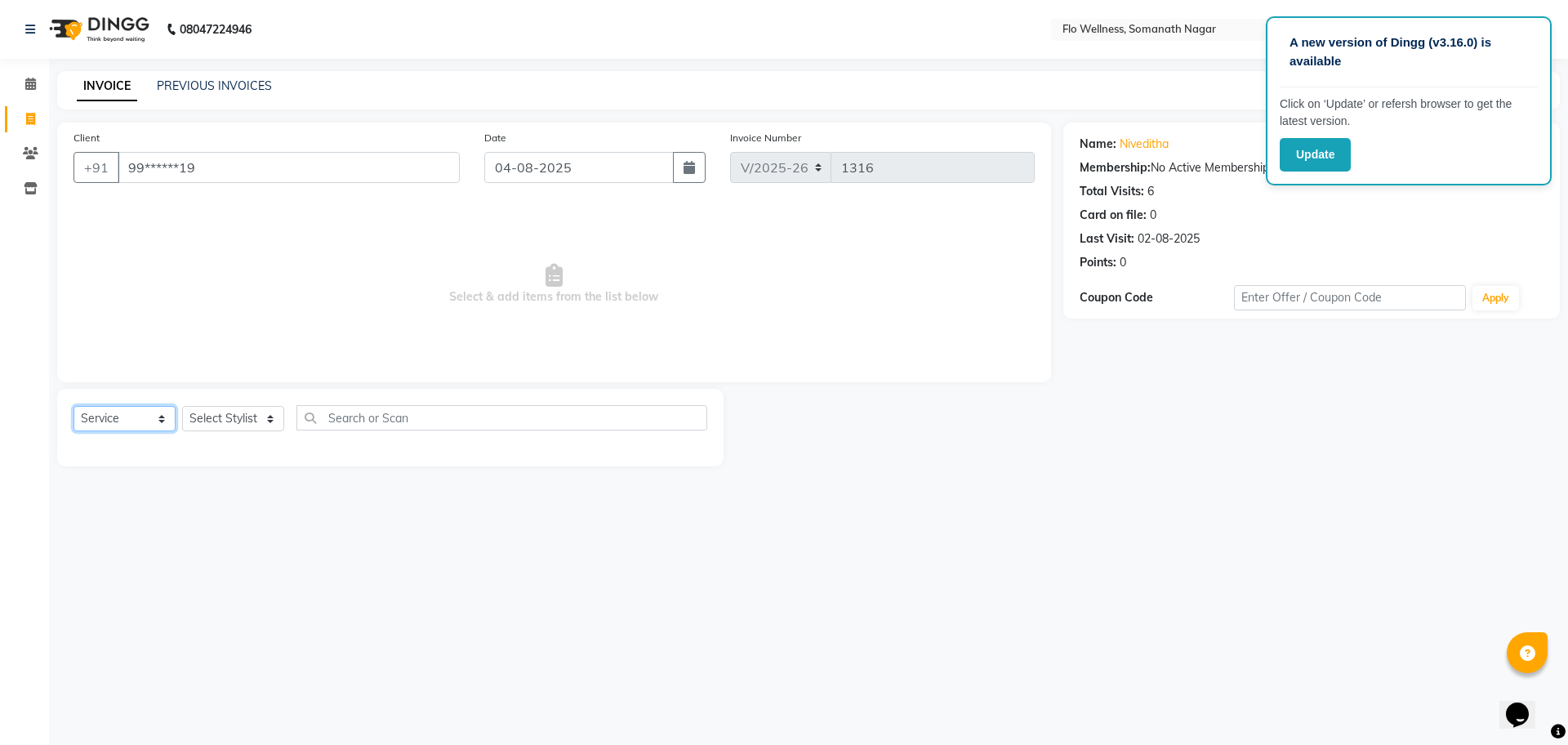click on "Select  Service  Product  Membership  Package Voucher Prepaid Gift Card" 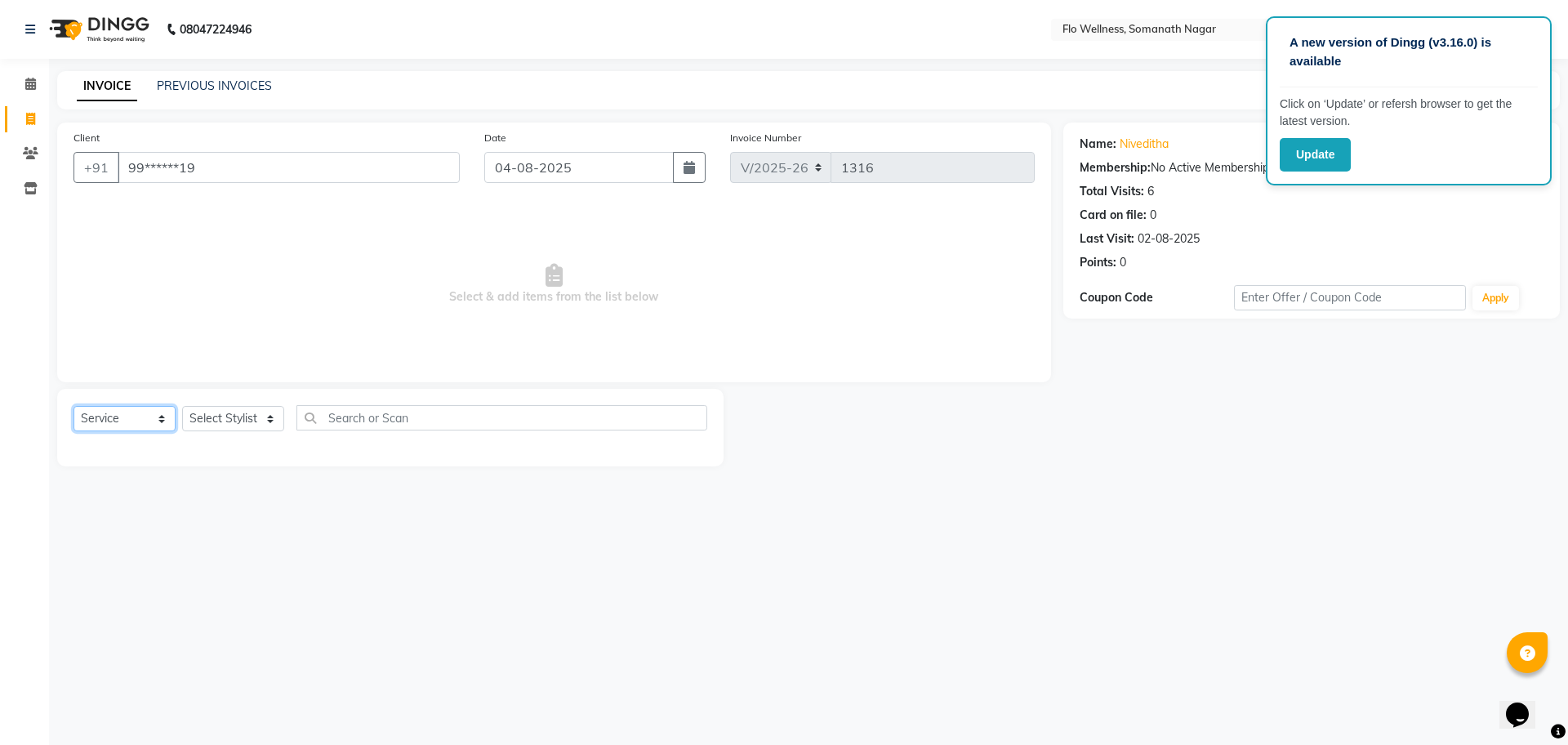 click on "Select  Service  Product  Membership  Package Voucher Prepaid Gift Card" 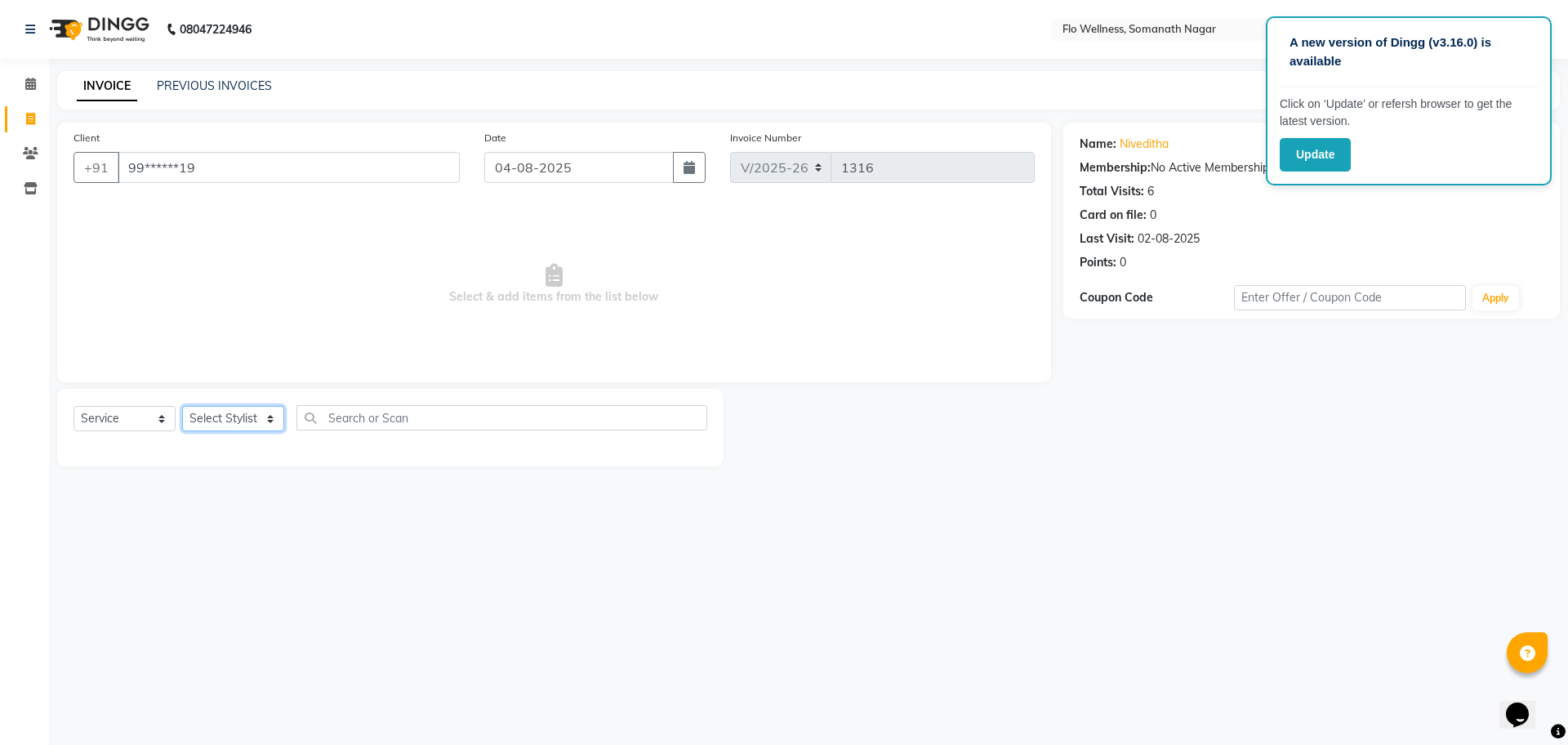 click on "Select Stylist Ajay Bandewar Bhrigu kalita Chandani Babu Mohd Kaif Pushpender Vandewar Rihan Sushmitha" 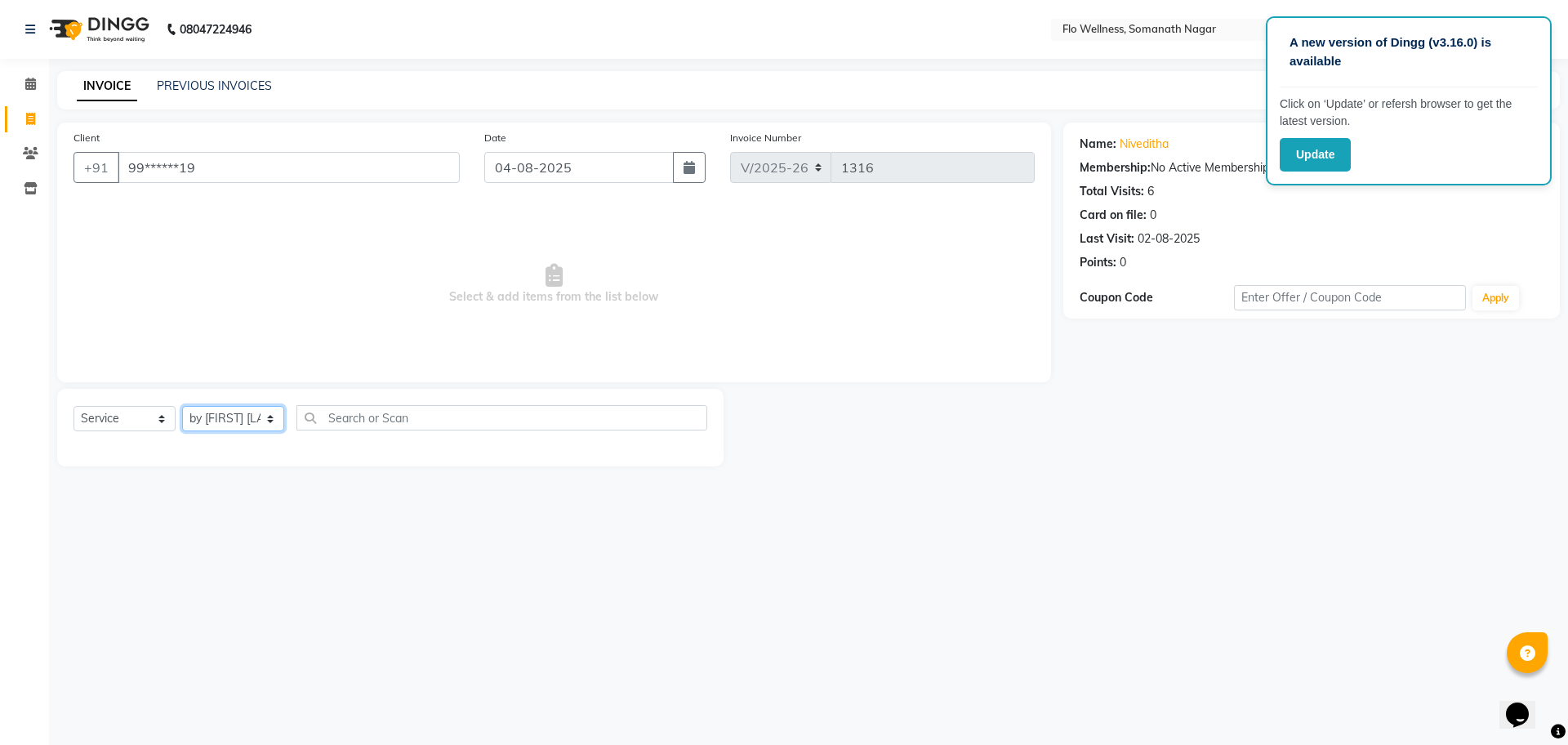click on "Select Stylist Ajay Bandewar Bhrigu kalita Chandani Babu Mohd Kaif Pushpender Vandewar Rihan Sushmitha" 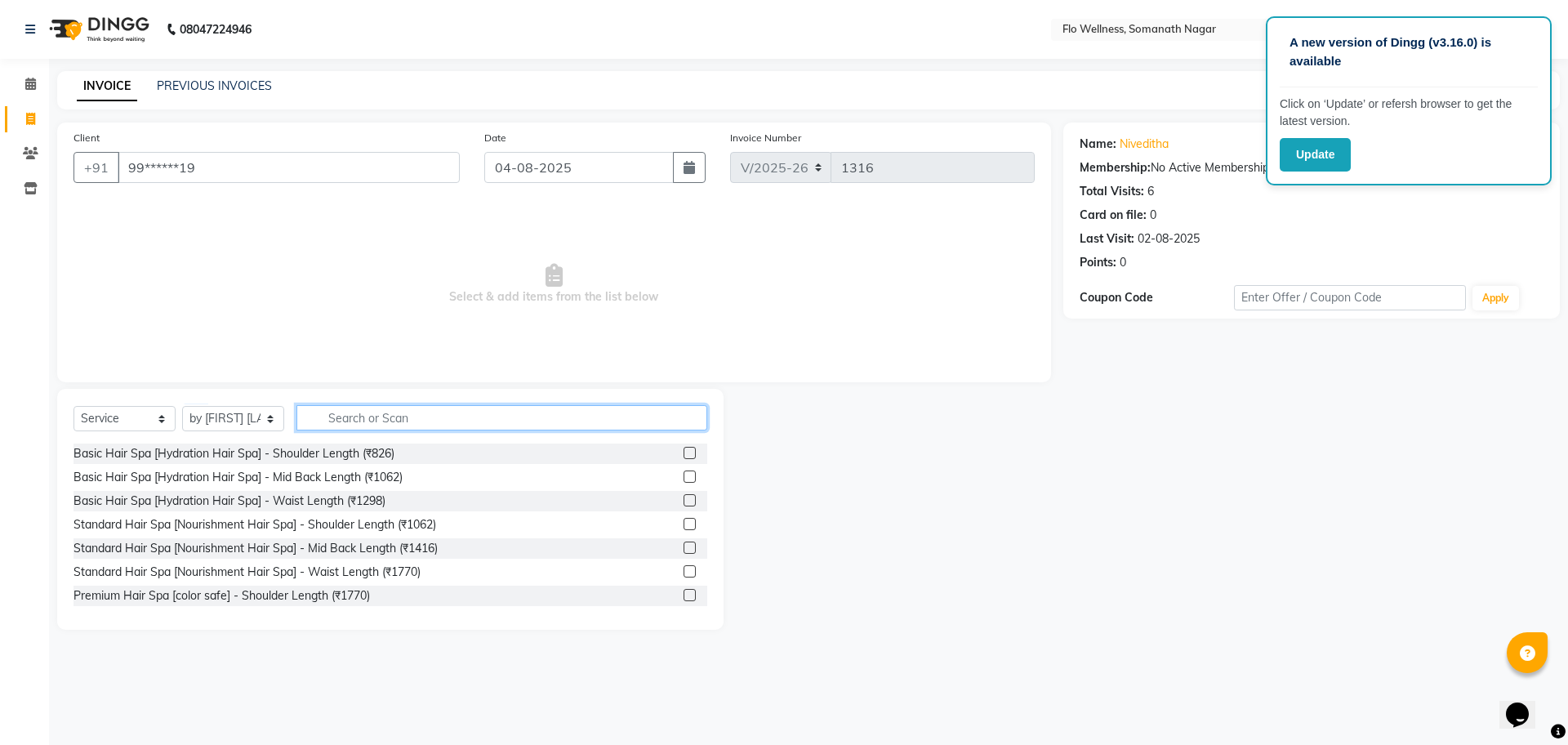 click 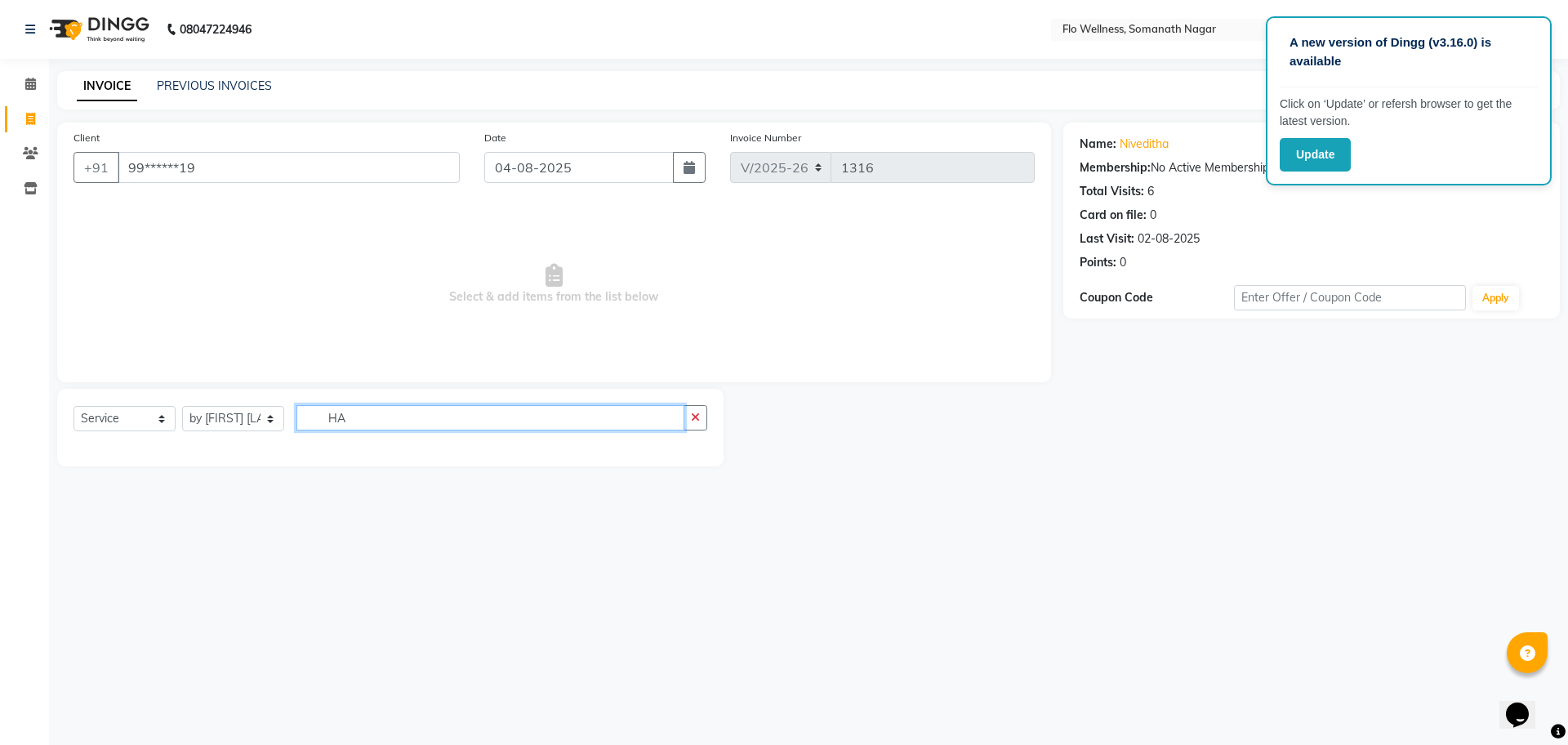 type on "H" 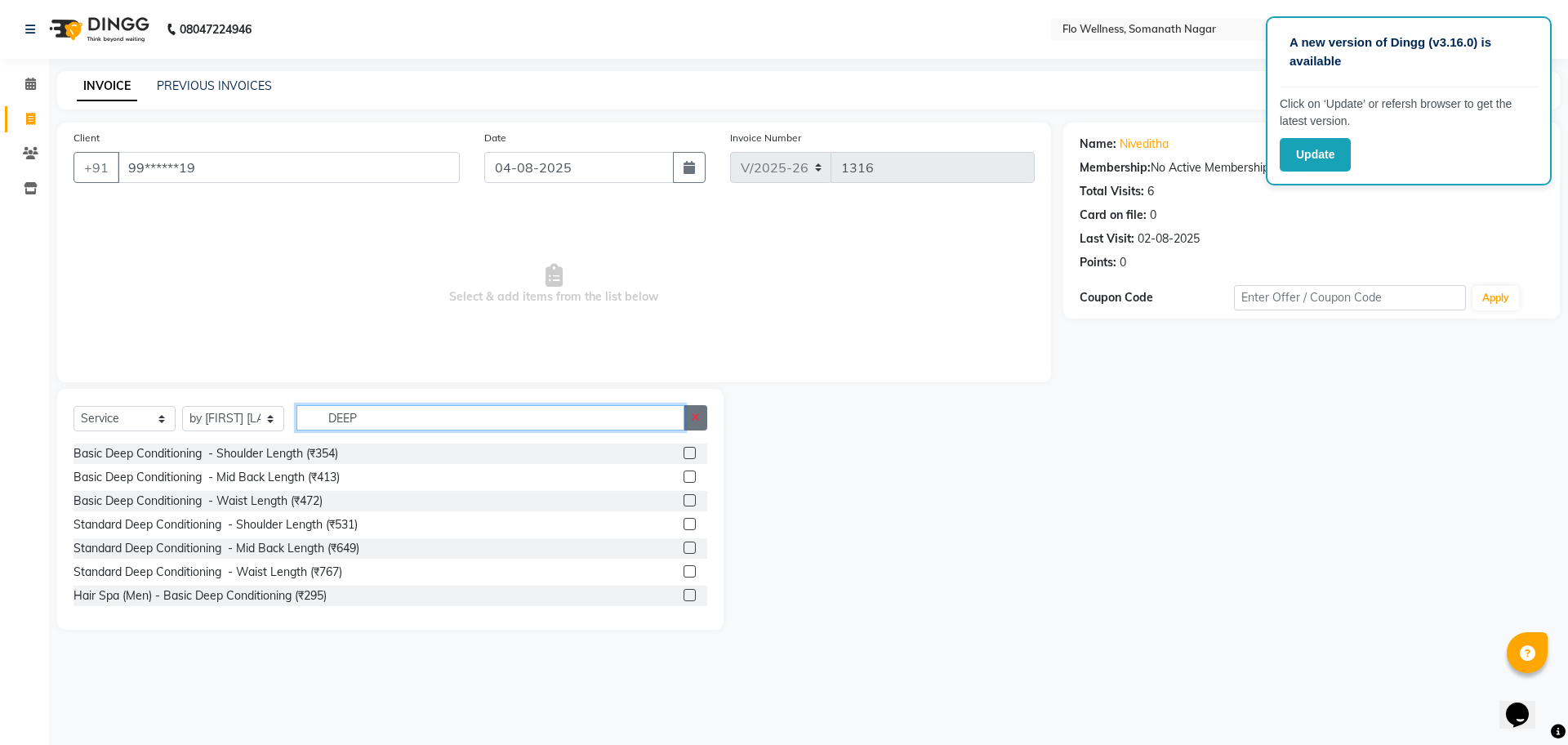 type on "DEEP" 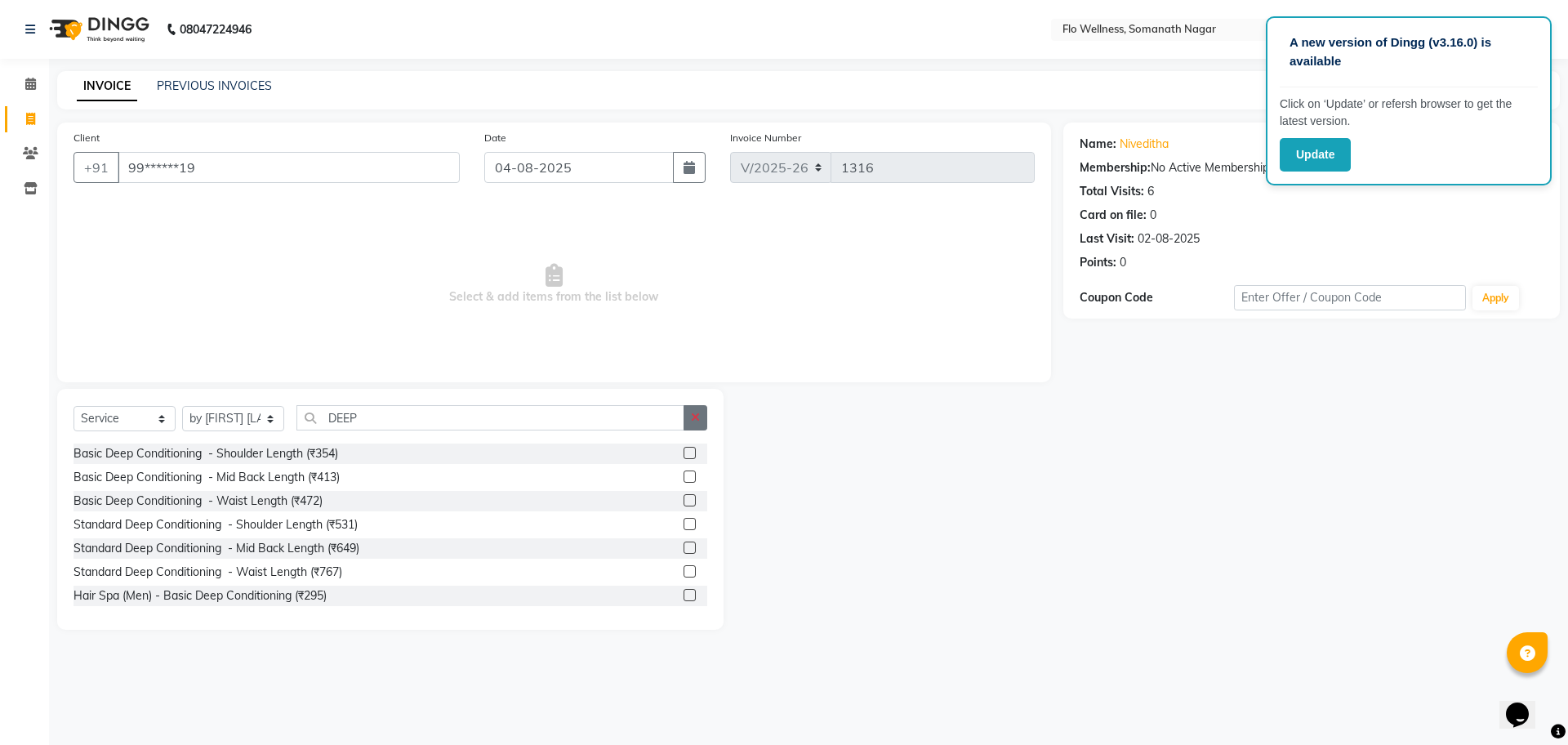 click 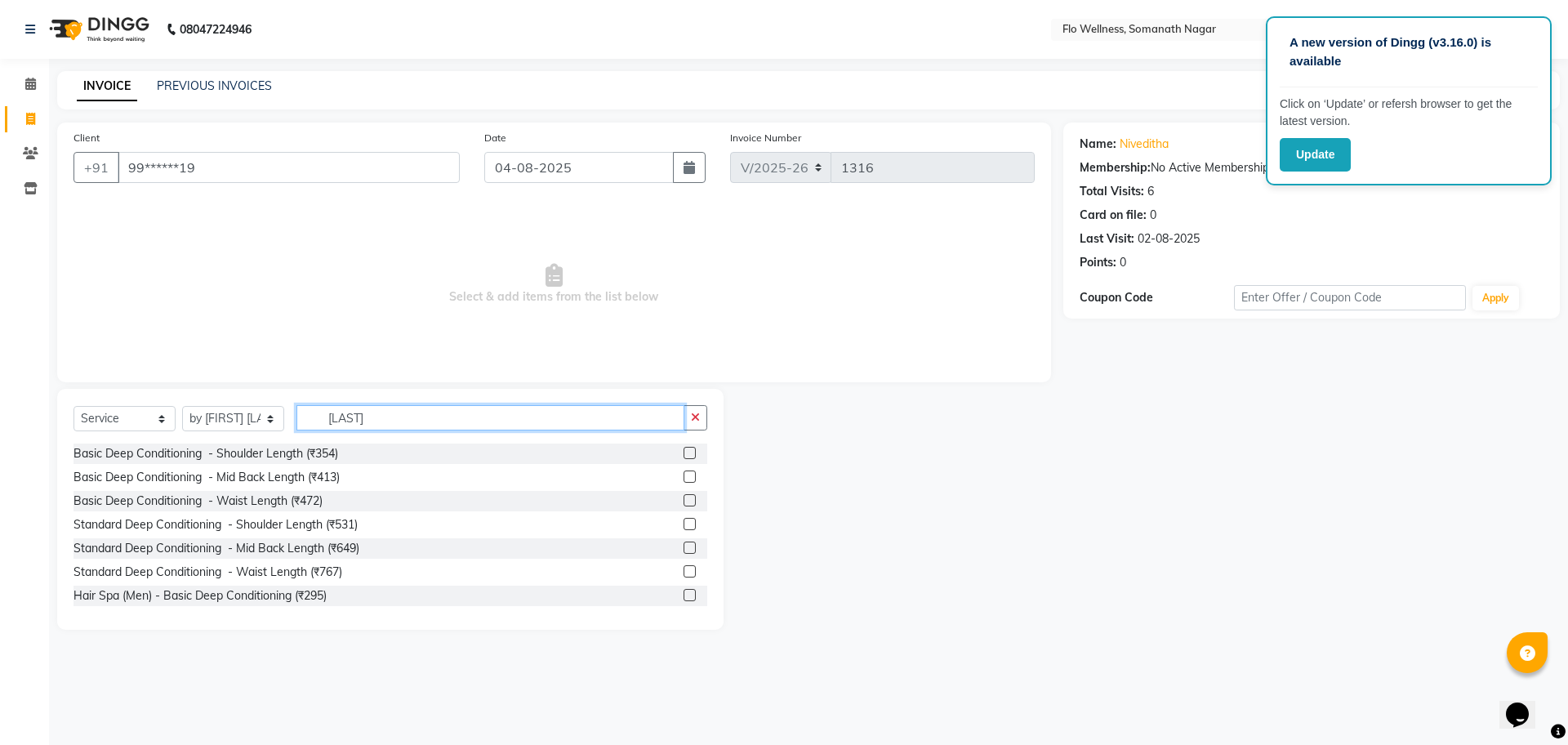type on "[LAST]" 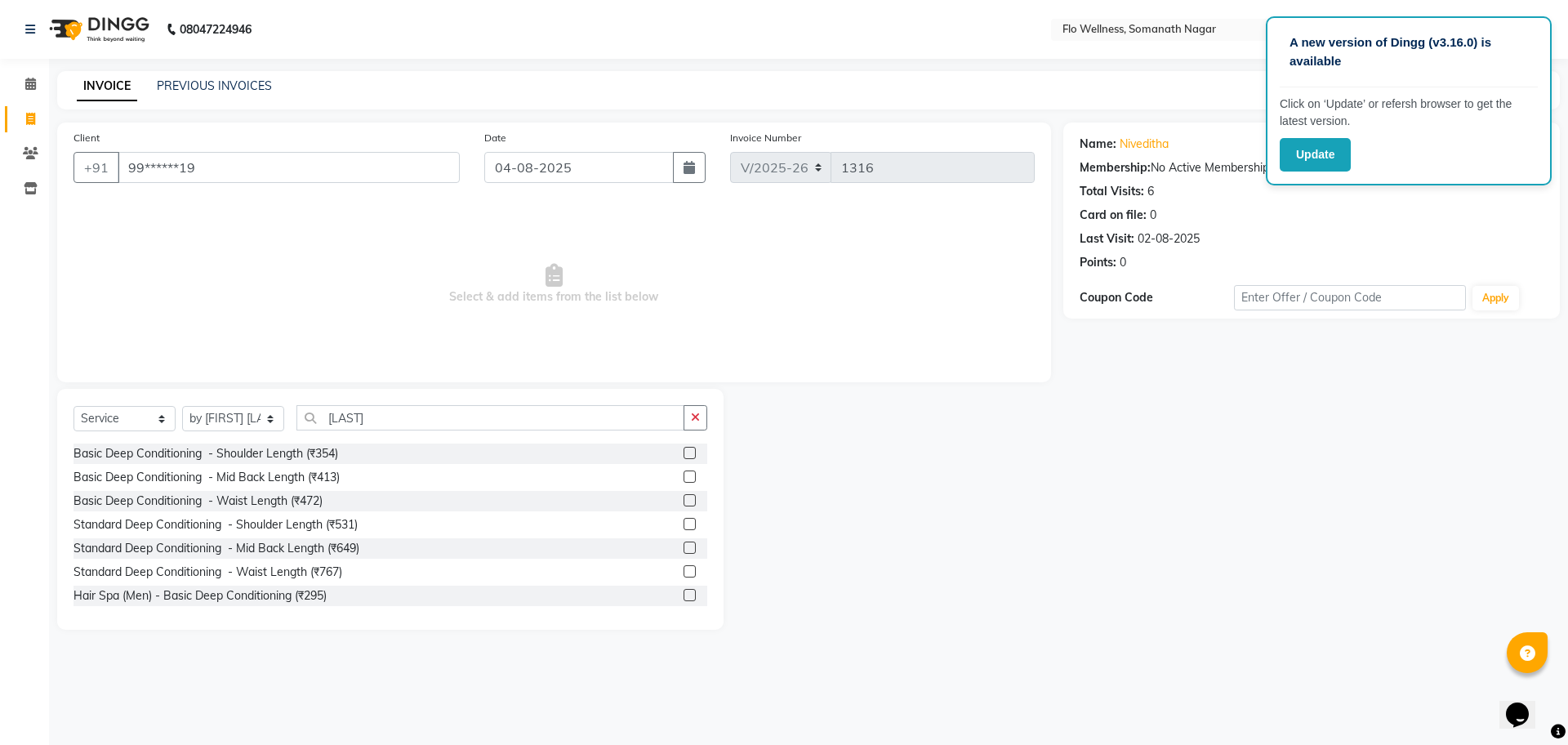 click 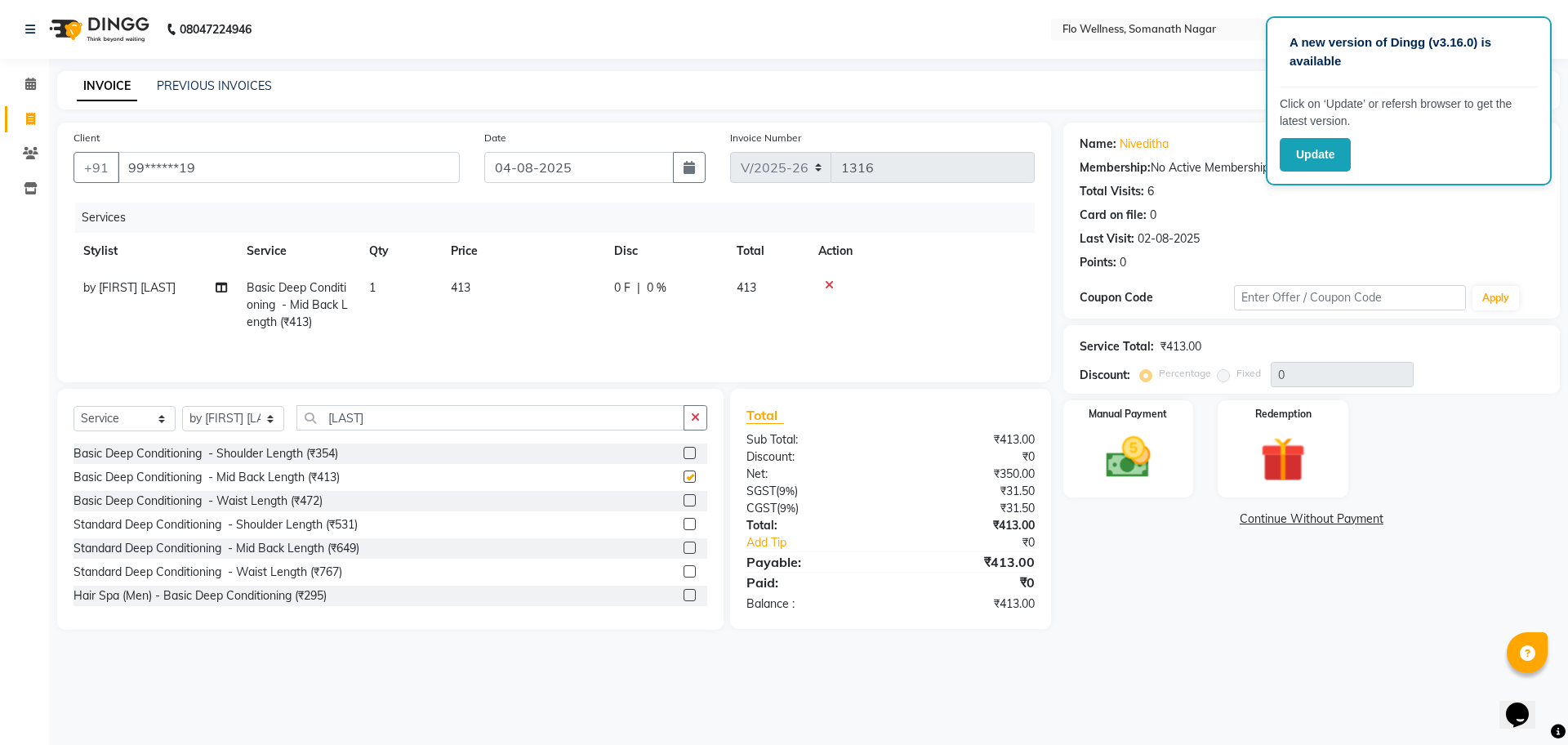checkbox on "false" 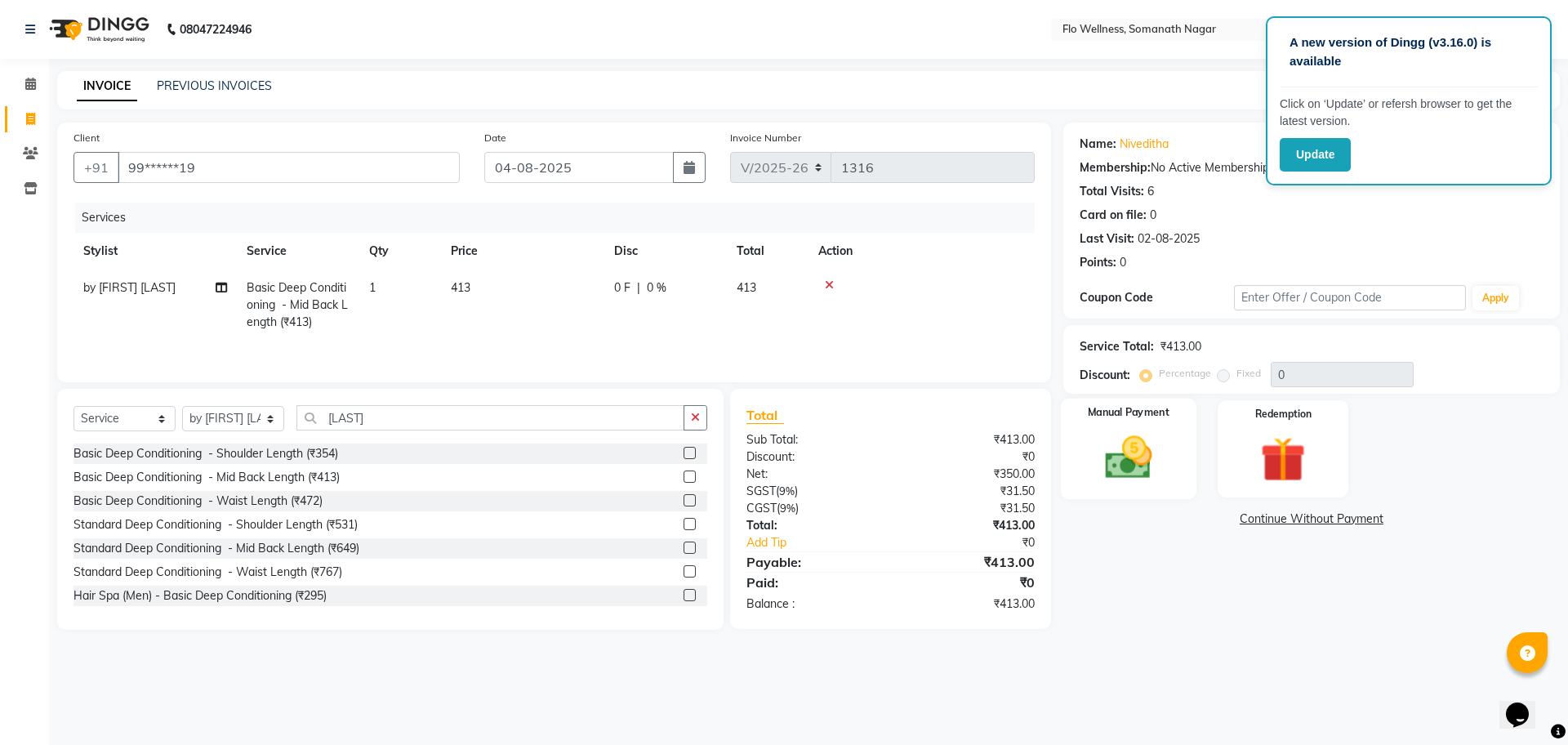 click 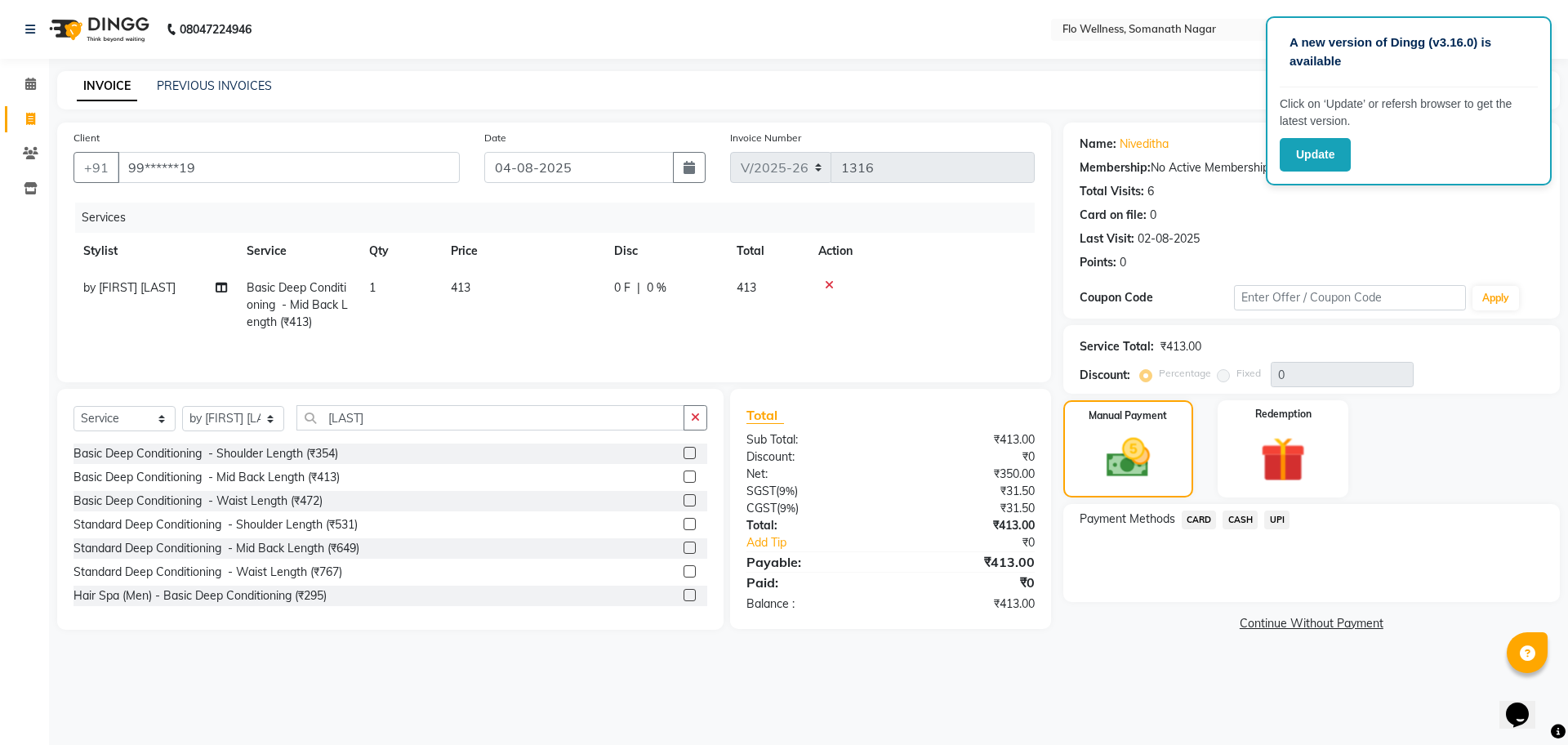 click on "UPI" 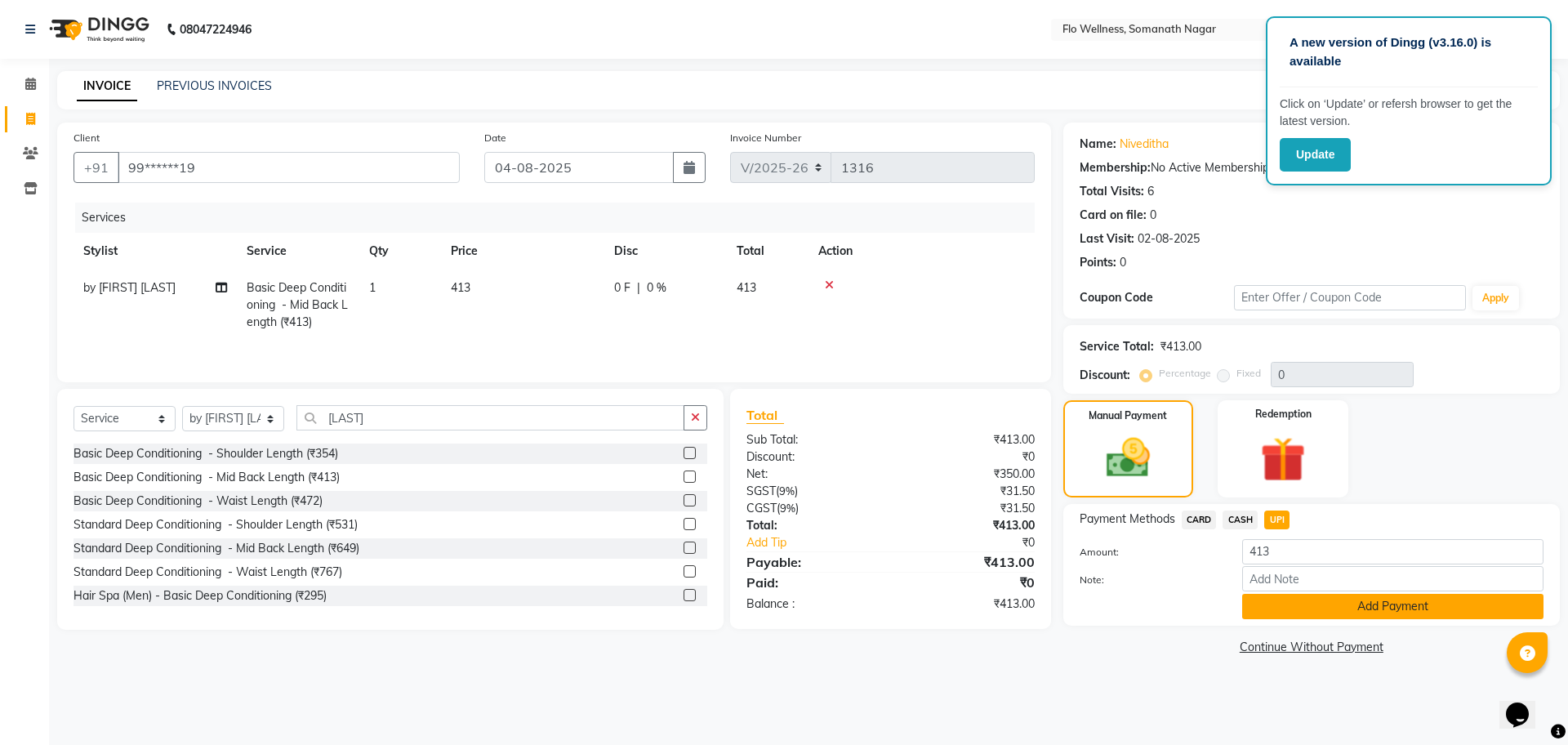 click on "Add Payment" 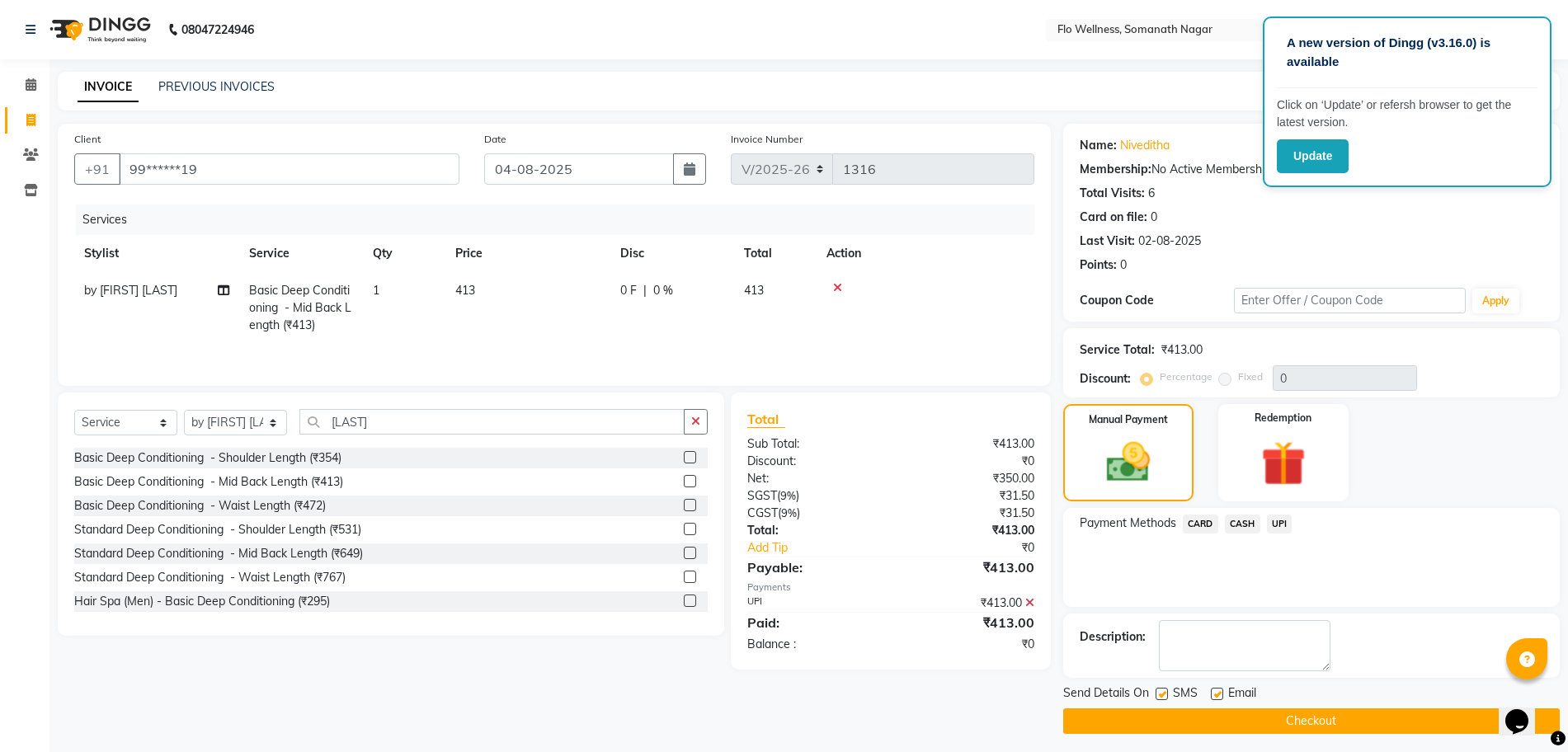 click on "Checkout" 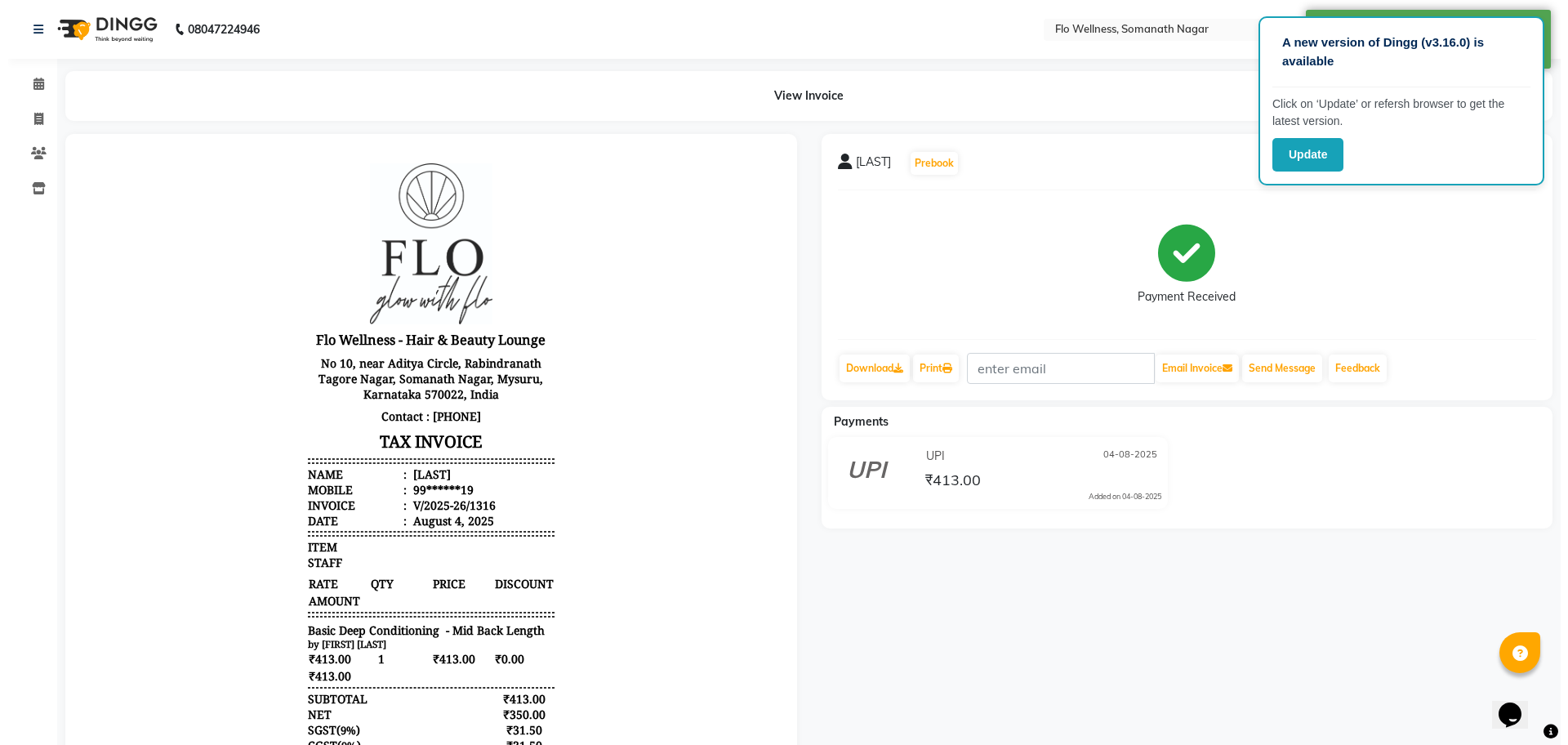 scroll, scrollTop: 0, scrollLeft: 0, axis: both 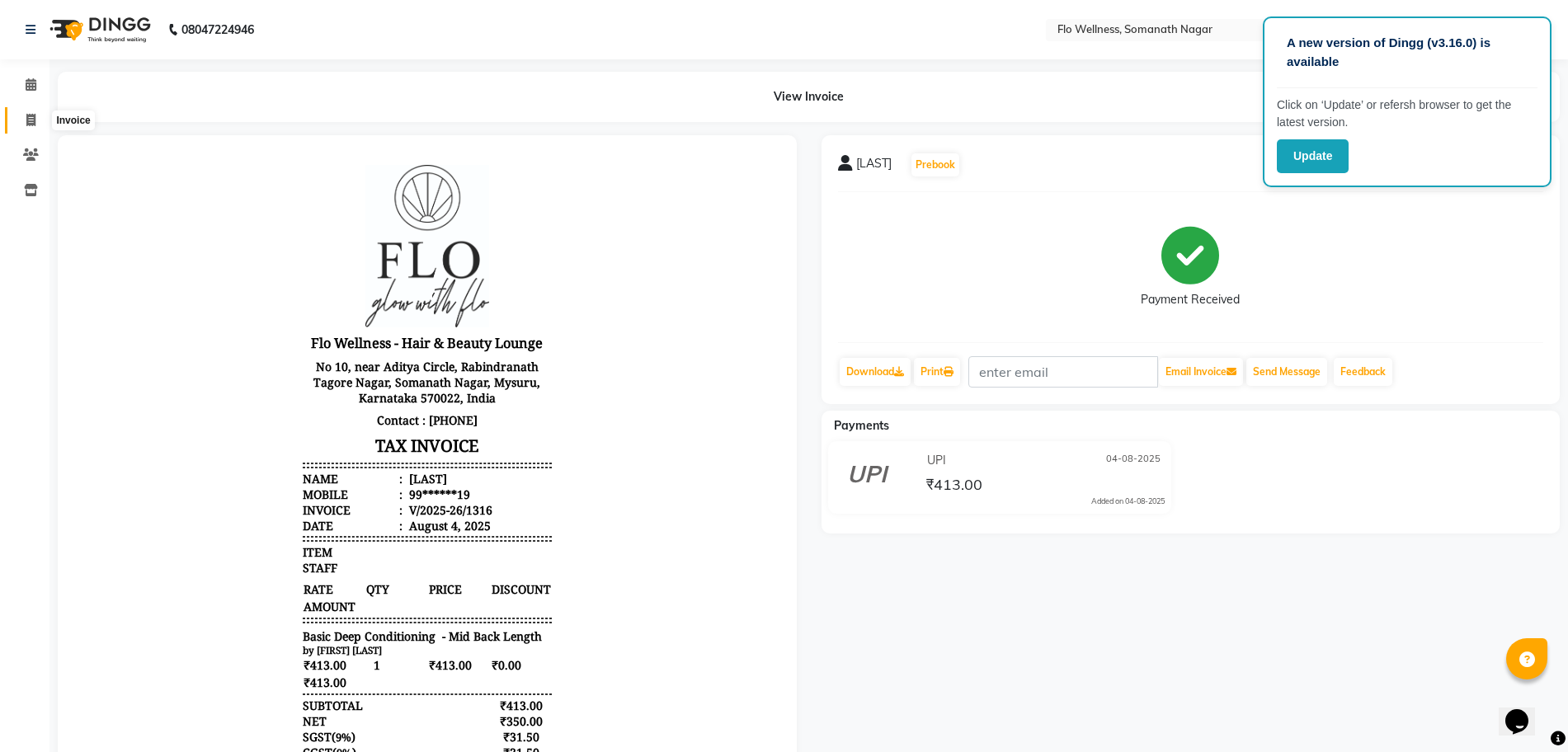 click 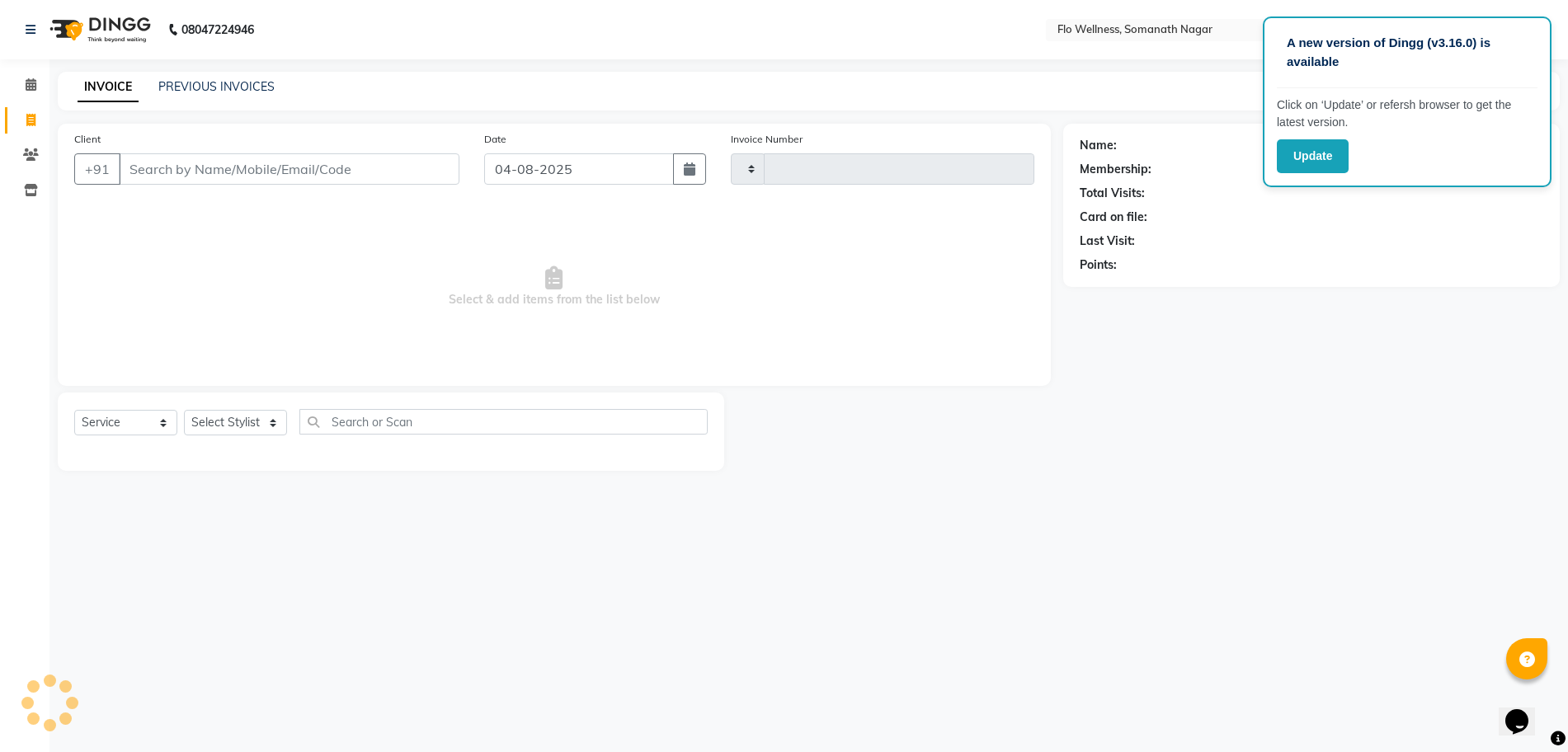 type on "1317" 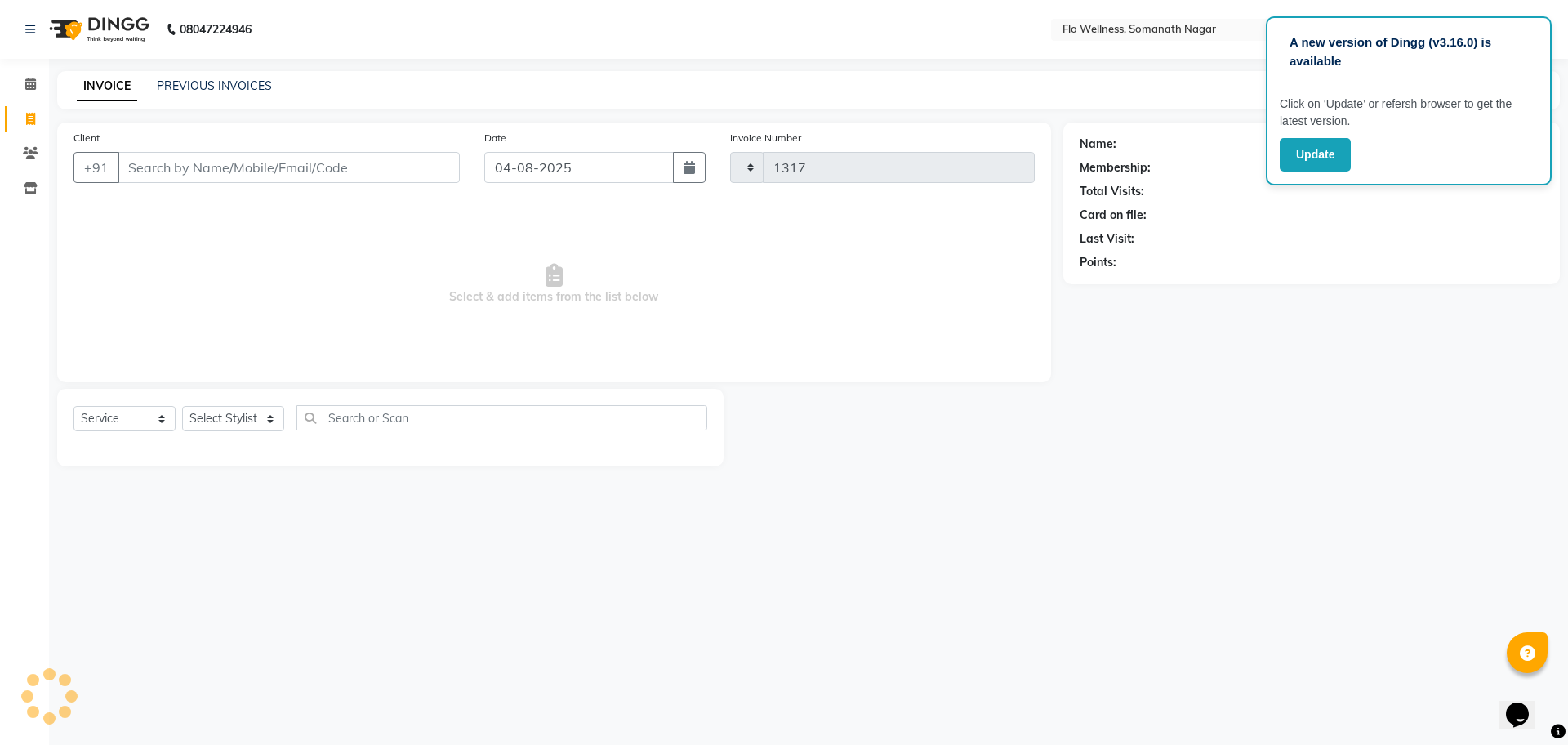 select on "4509" 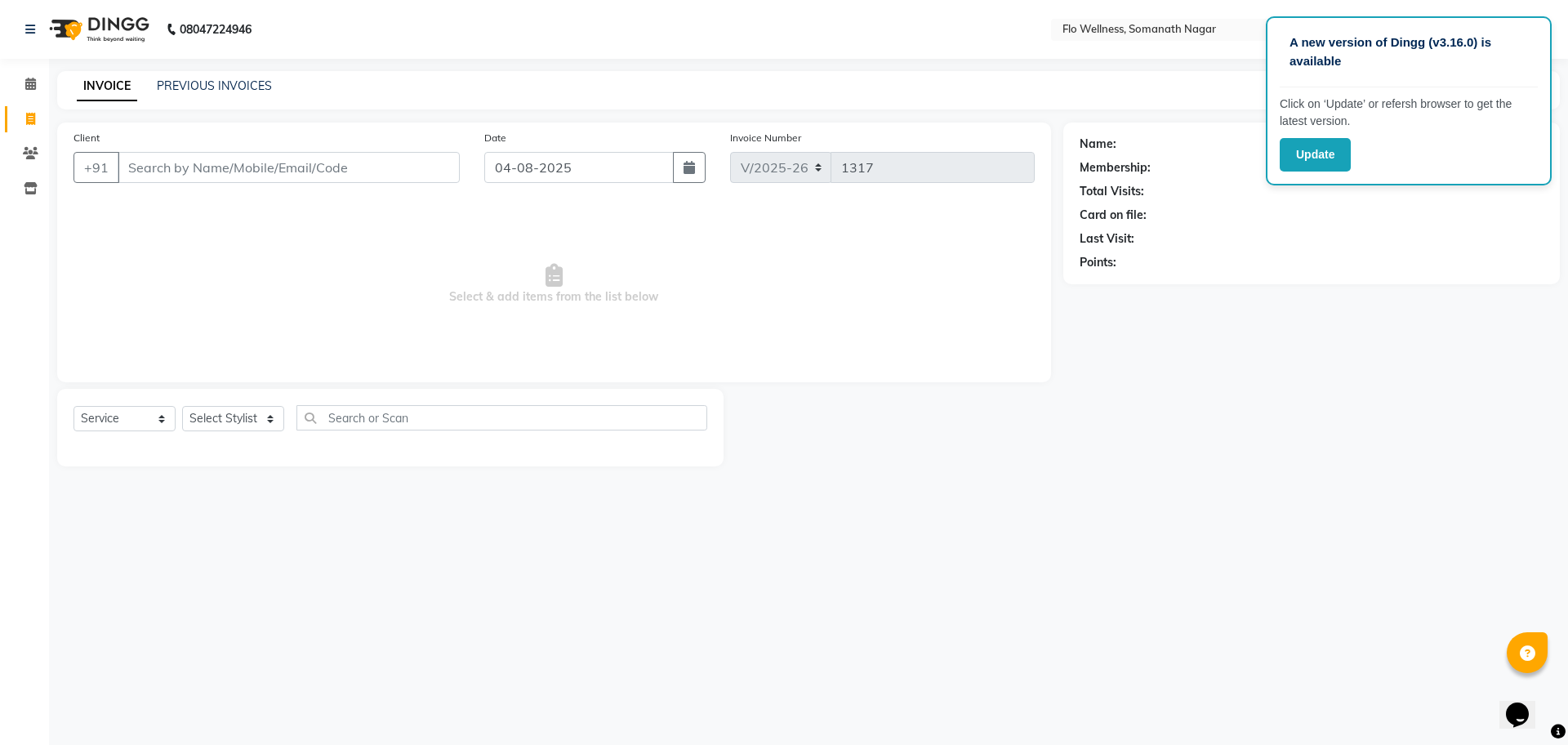 click on "INVOICE PREVIOUS INVOICES" 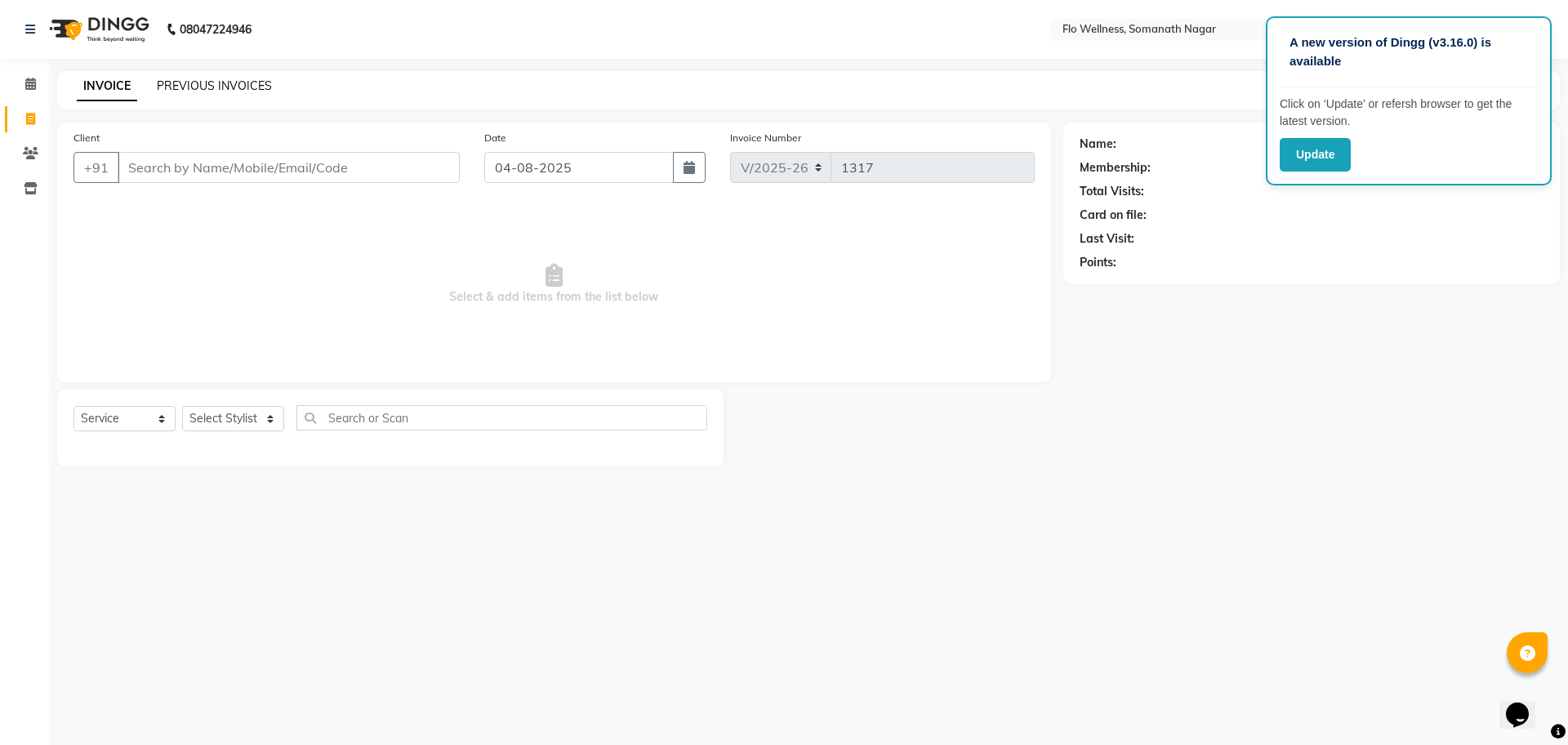 click on "PREVIOUS INVOICES" 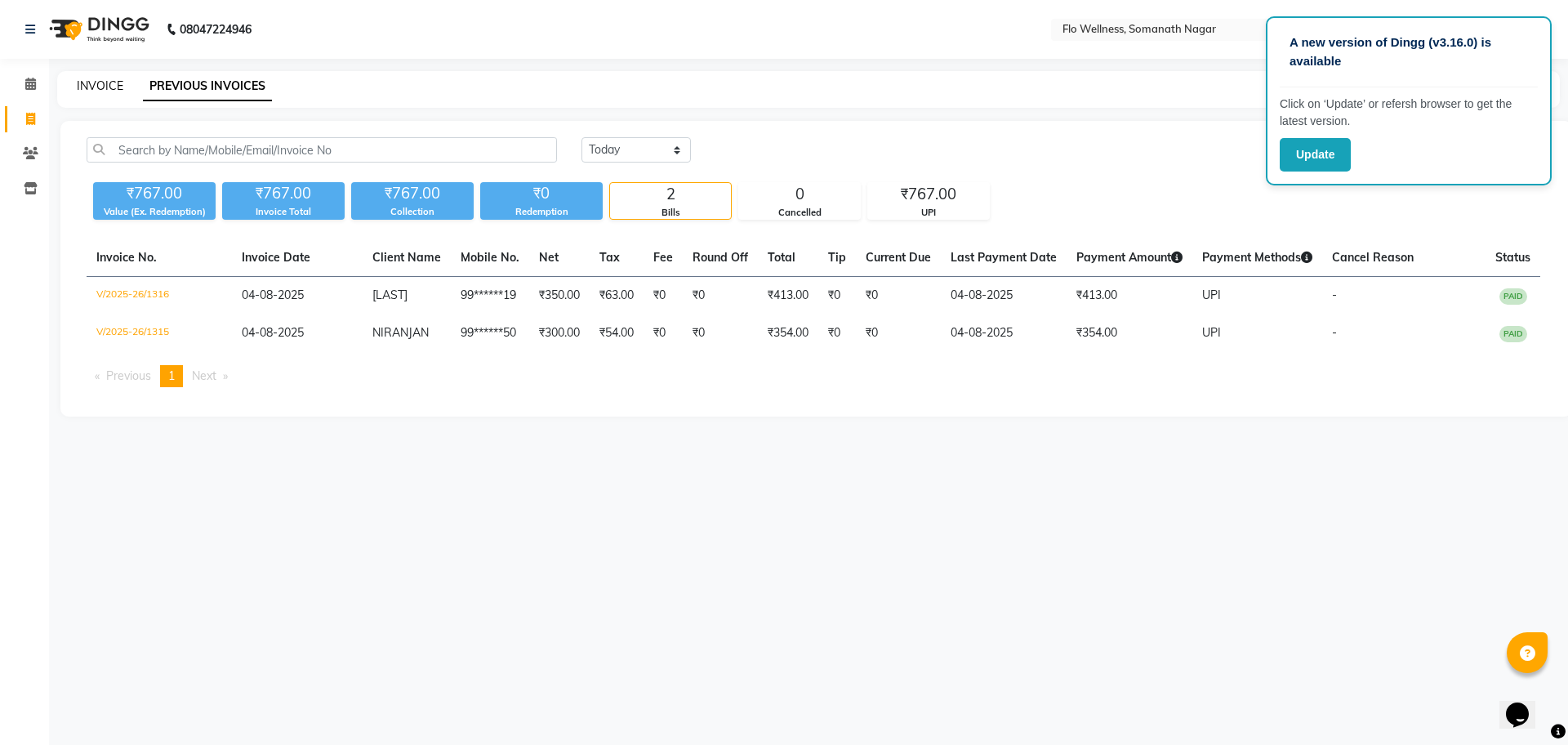 click on "INVOICE" 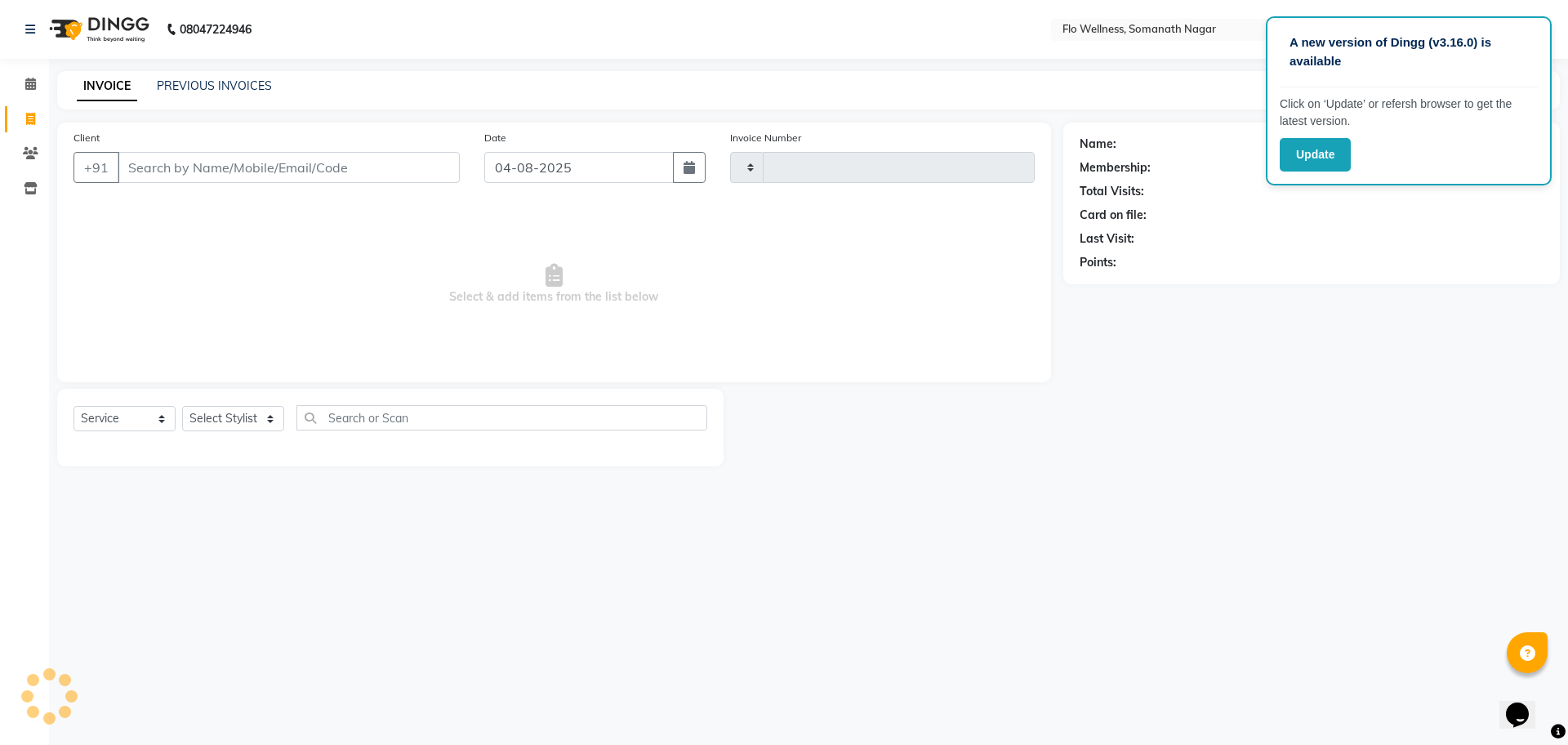 type on "1317" 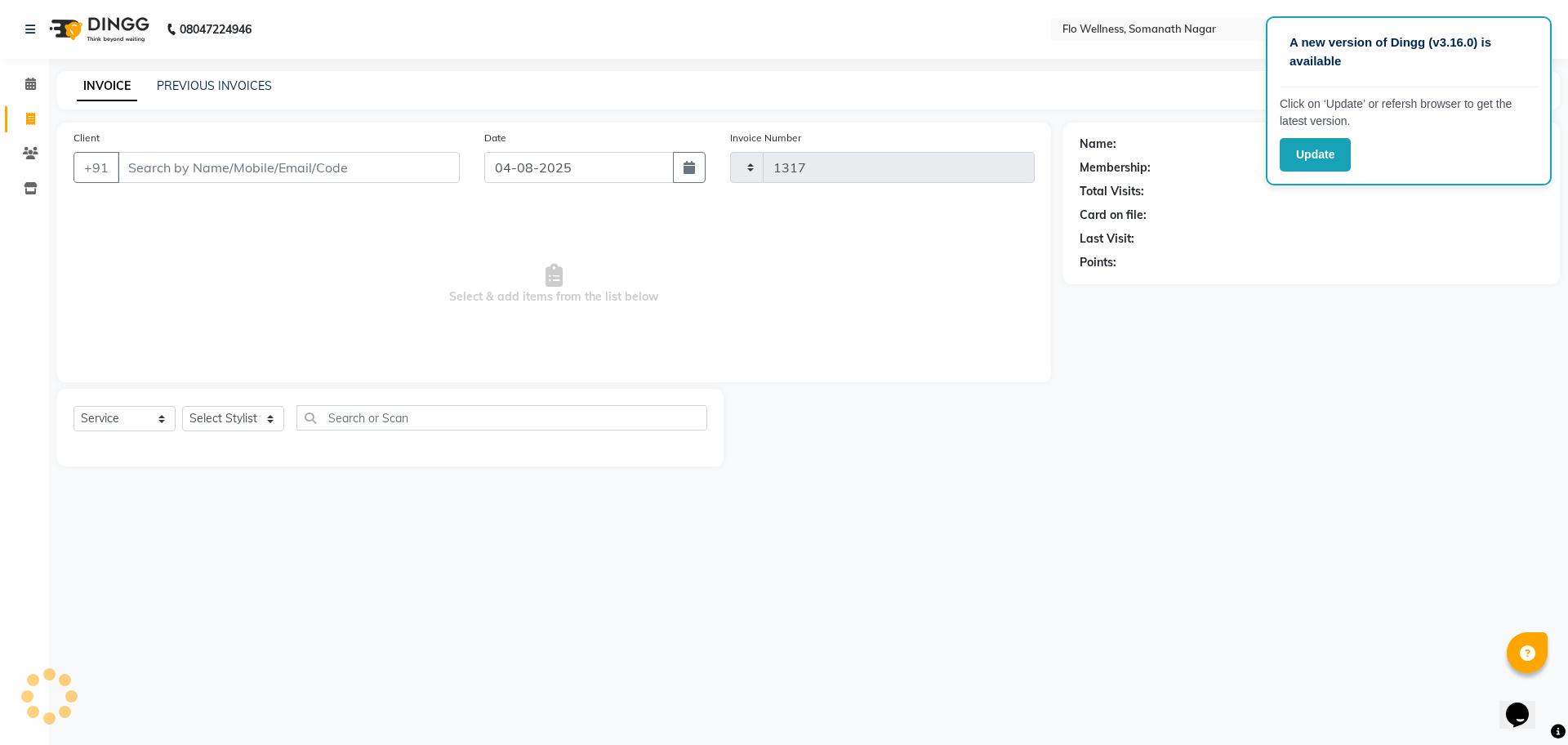 select on "4509" 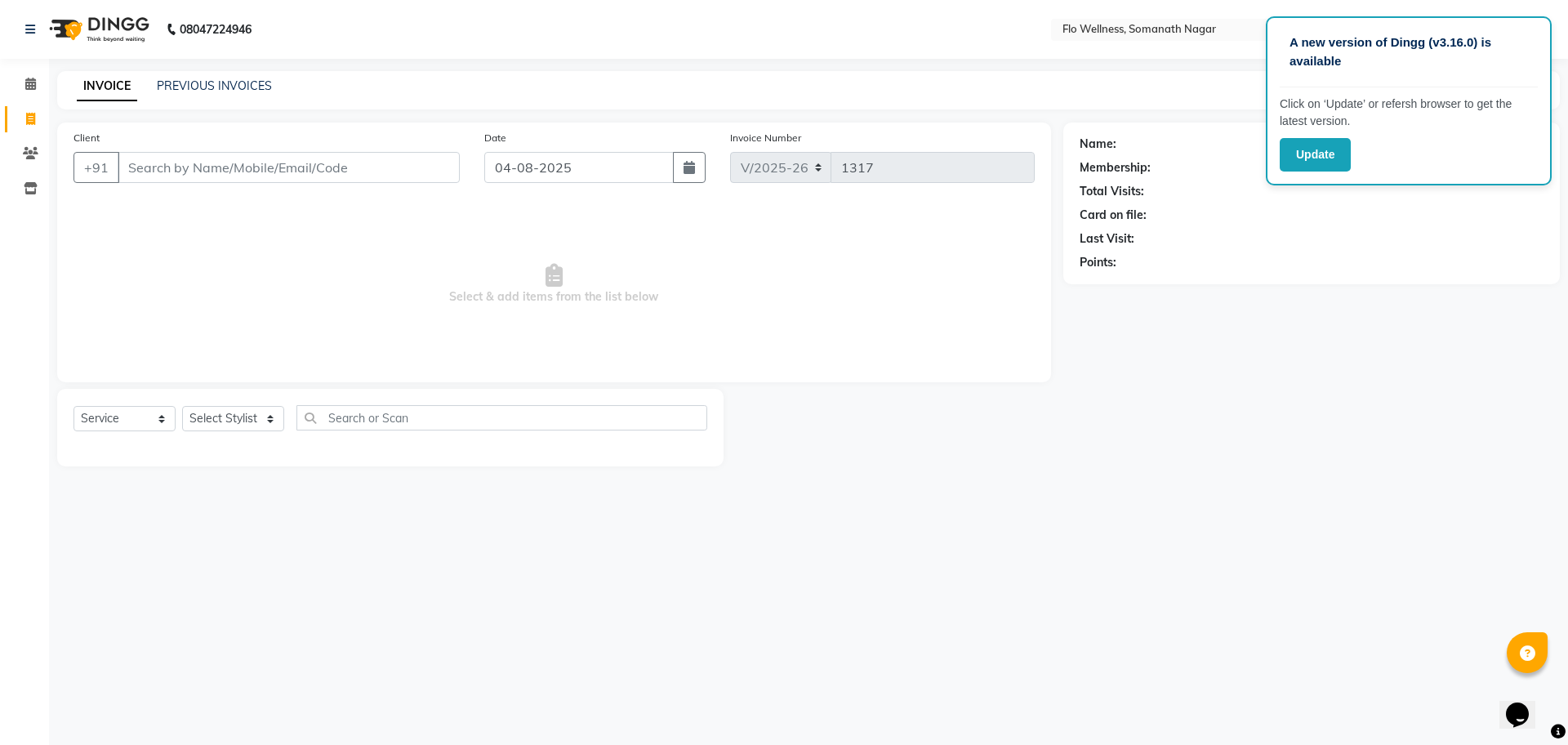 click on "Last Visit:" 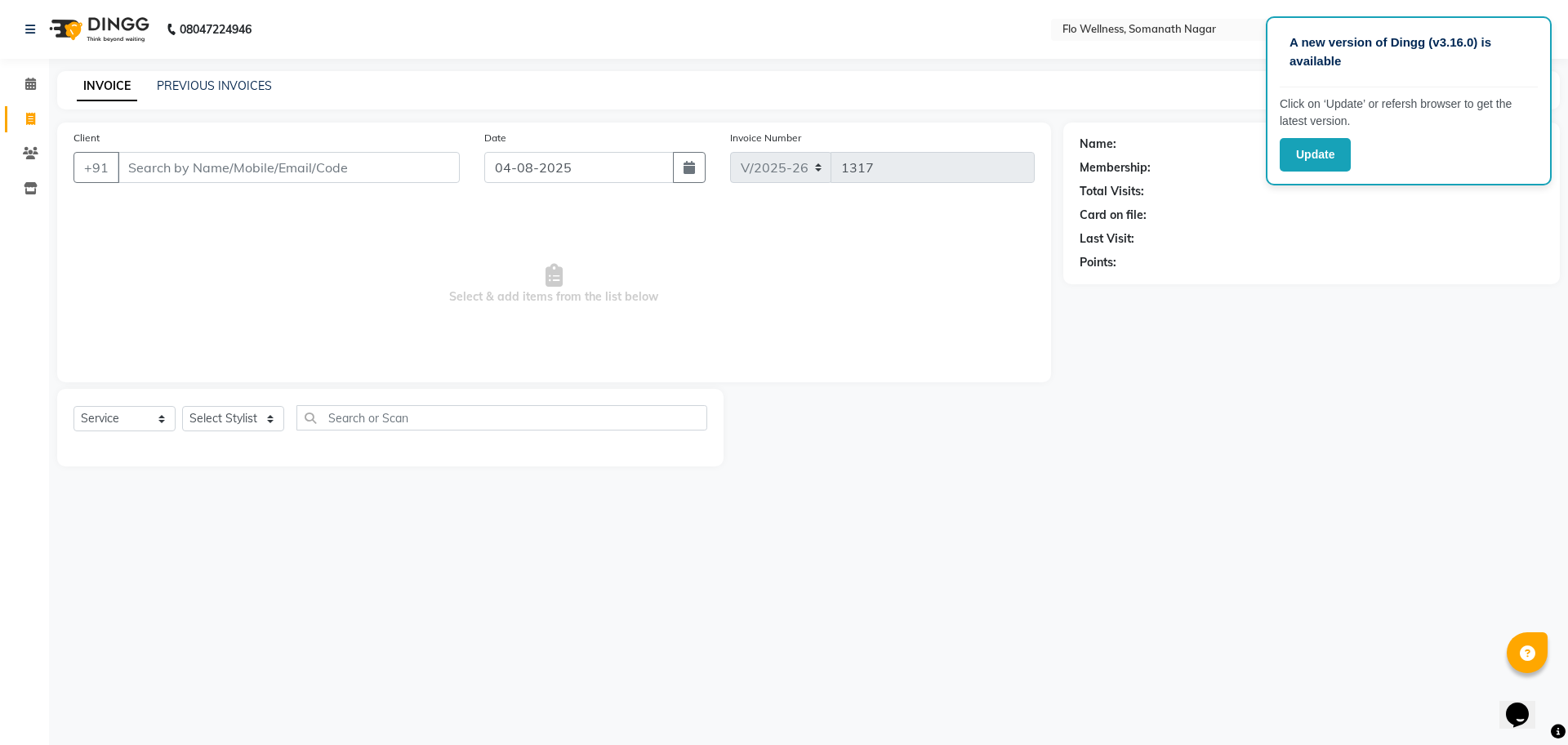 click on "A new version of Dingg (v3.16.0) is available  Click on ‘Update’ or refersh browser to get the latest version.  Update [PHONE] Select Location × Flo Wellness, [CITY]  WhatsApp Status  ✕ Status:  Disconnected Most Recent Message: [DATE]     [TIME] Recent Service Activity: [DATE]     [TIME]  [PHONE] Whatsapp Settings Default Panel My Panel English ENGLISH Español العربية मराठी हिंदी ગુજરાતી தமிழ் 中文 Notifications nothing to show ☀ FLO WELLNESS, [CITY]  Calendar  Invoice  Clients  Inventory Completed InProgress Upcoming Dropped Tentative Check-In Confirm Bookings Segments Page Builder INVOICE PREVIOUS INVOICES Create New   Save  Client +91 [DATE] Invoice Number V/2025 V/2025-26 1317  Select & add items from the list below  Select  Service  Product  Membership  Package Voucher Prepaid Gift Card  Select Stylist [FIRST] [LAST] [FIRST] [LAST] [FIRST] [LAST] [FIRST] [LAST] [FIRST] [LAST] Rihan Name:" at bounding box center [784, 372] 